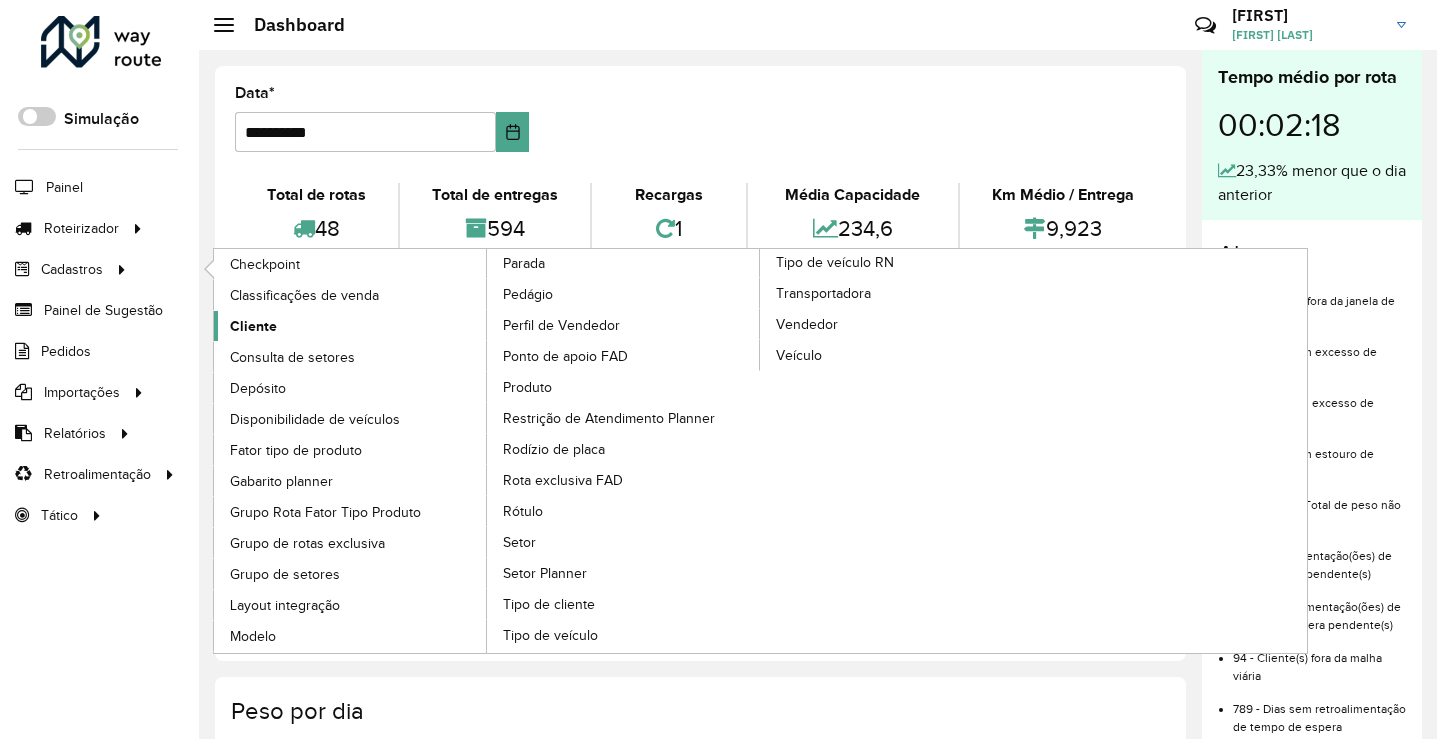 scroll, scrollTop: 0, scrollLeft: 0, axis: both 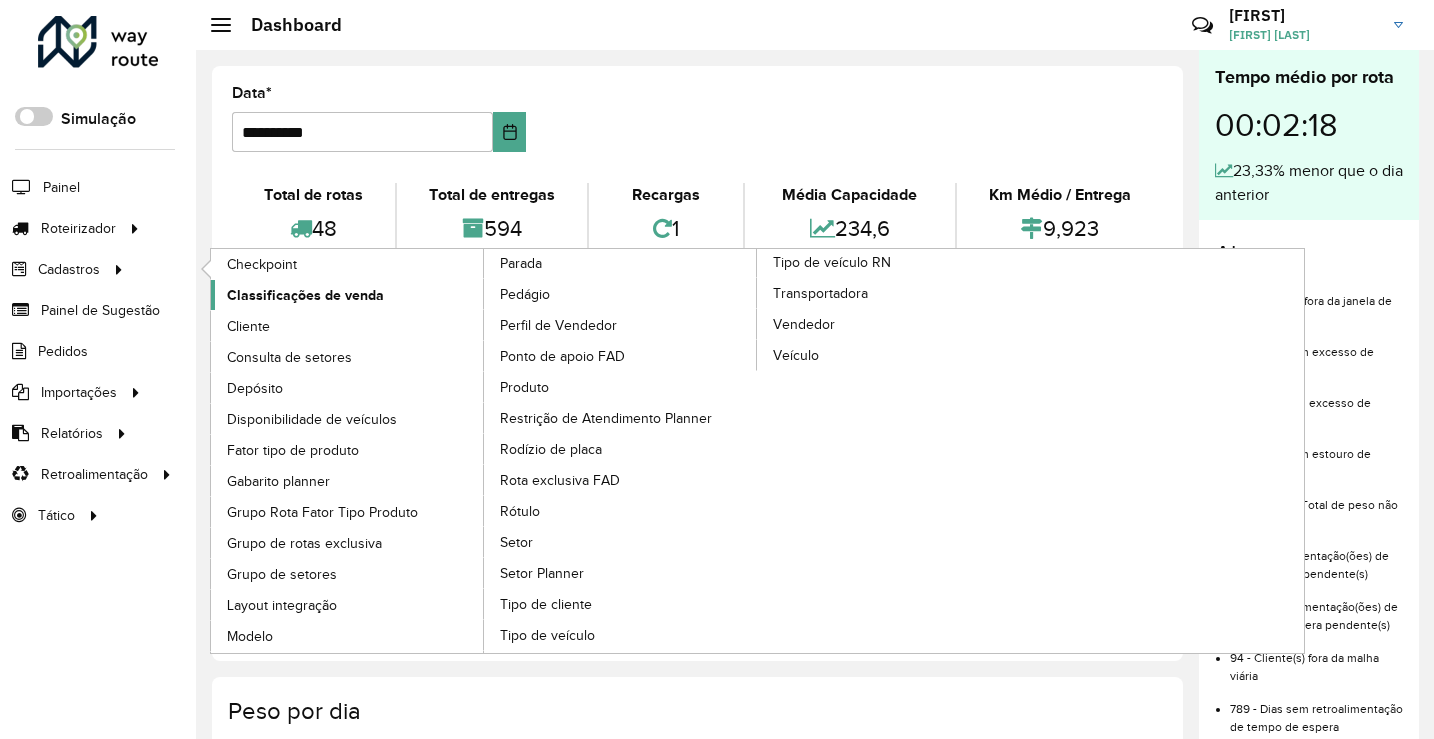 drag, startPoint x: 262, startPoint y: 324, endPoint x: 326, endPoint y: 282, distance: 76.55064 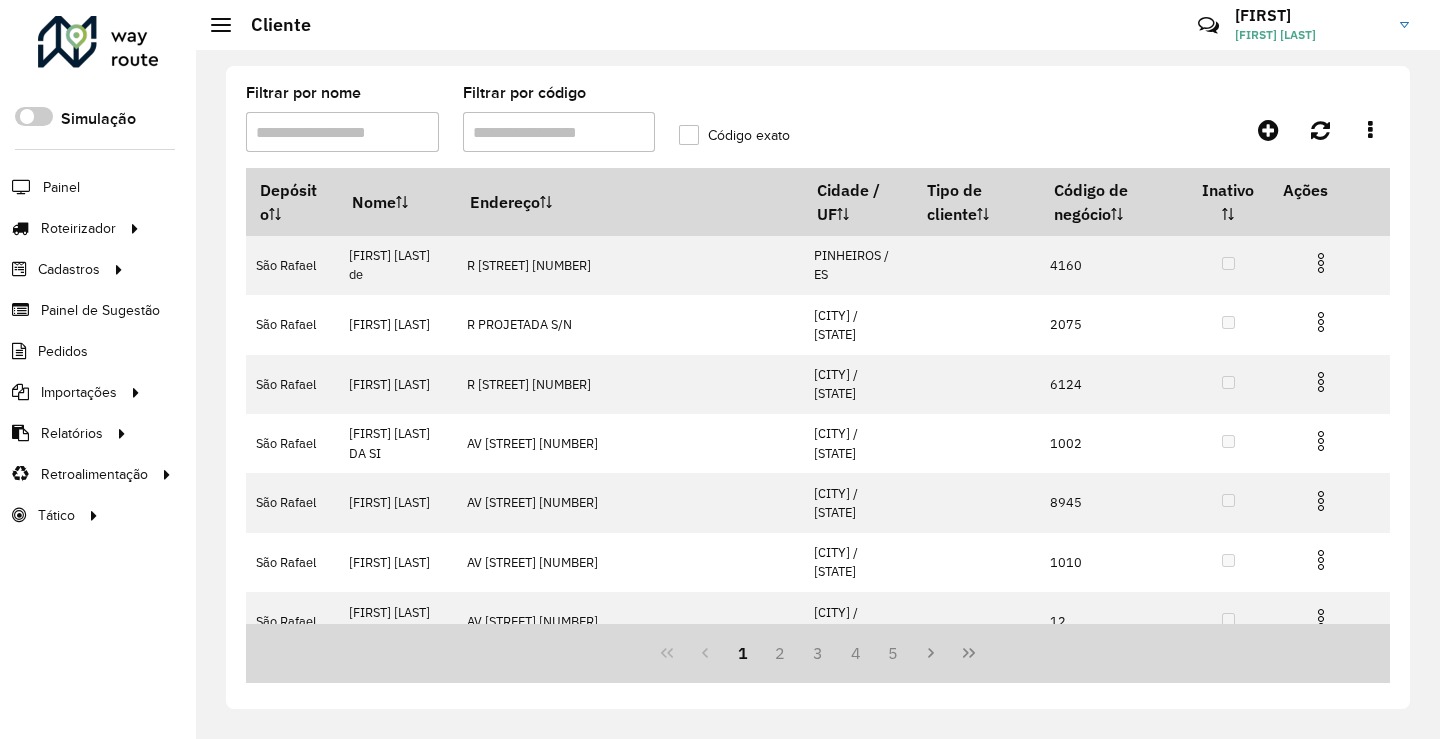 click on "Filtrar por código" at bounding box center [559, 132] 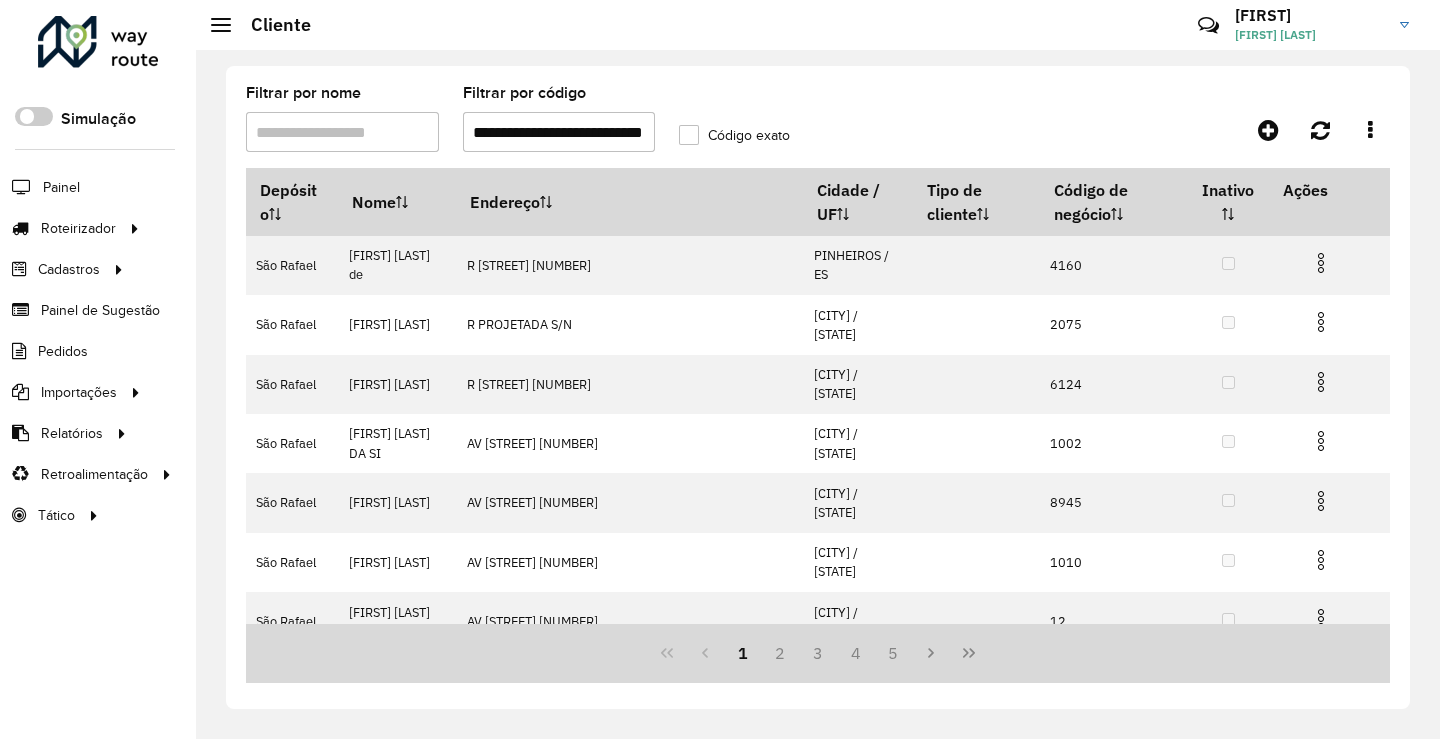 scroll, scrollTop: 0, scrollLeft: 33, axis: horizontal 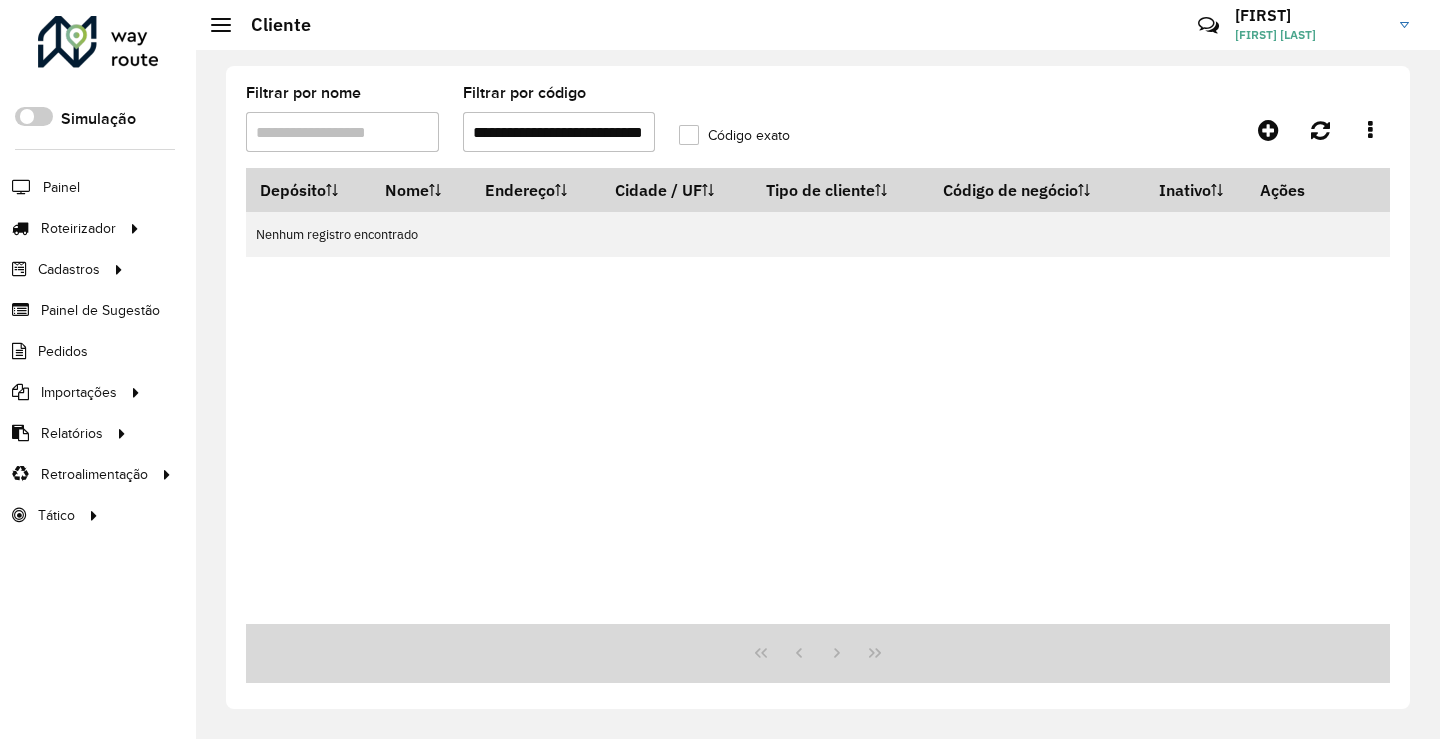 drag, startPoint x: 484, startPoint y: 132, endPoint x: 1008, endPoint y: 162, distance: 524.8581 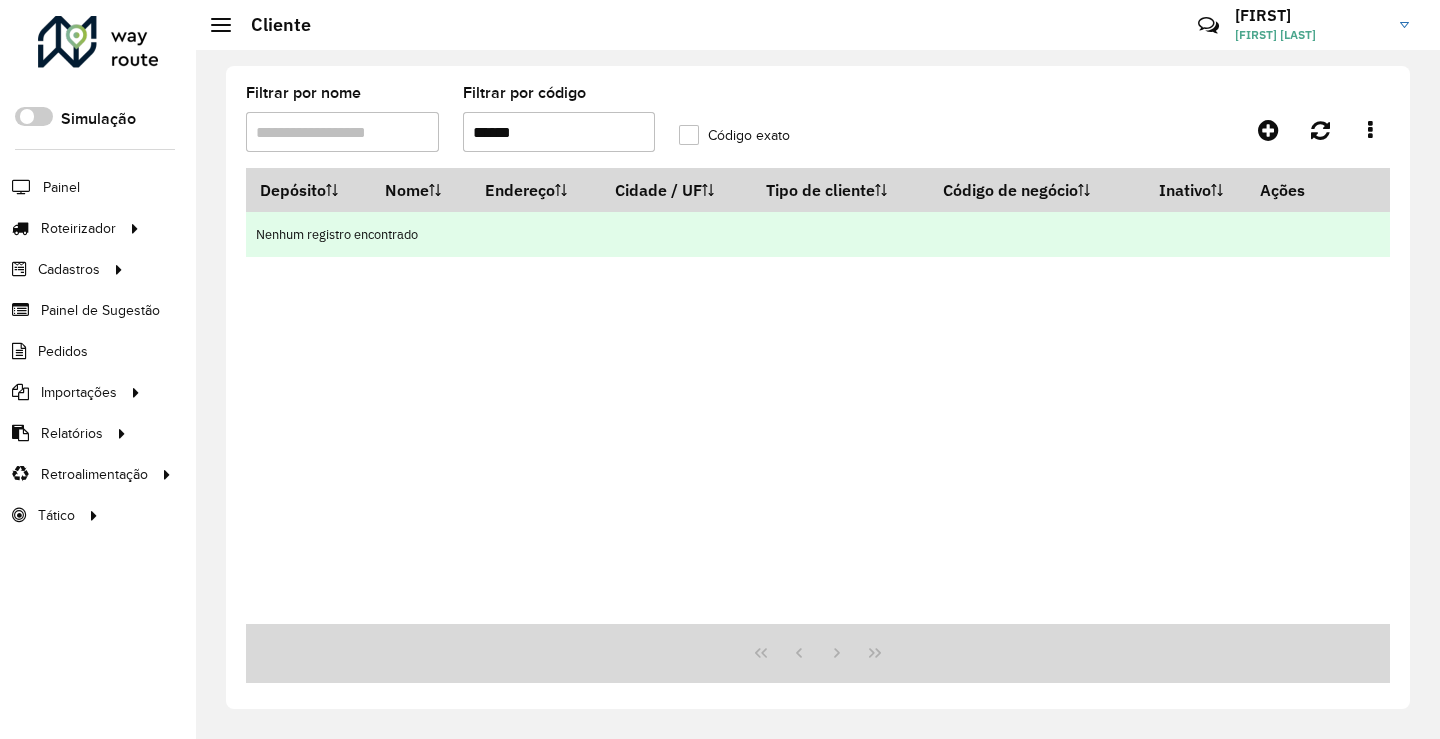 scroll, scrollTop: 0, scrollLeft: 0, axis: both 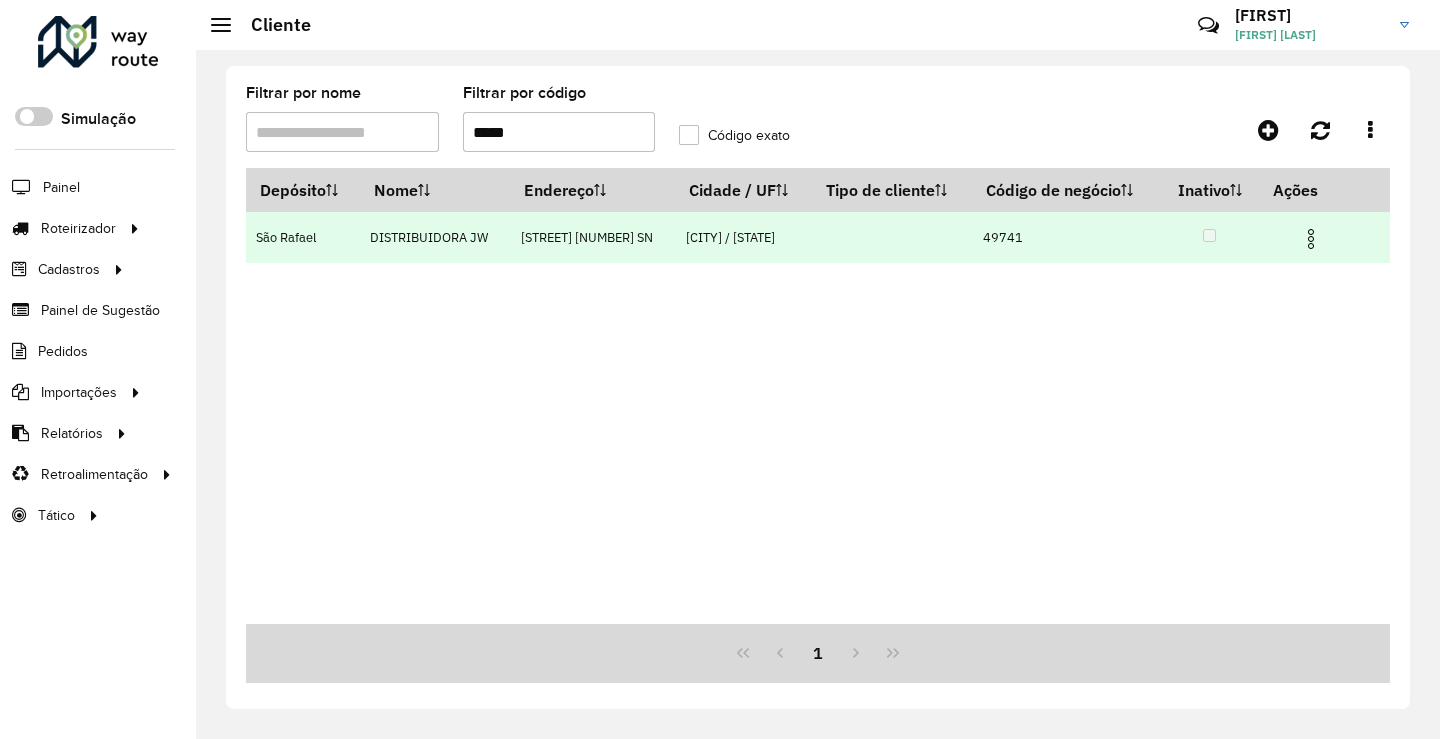 type on "*****" 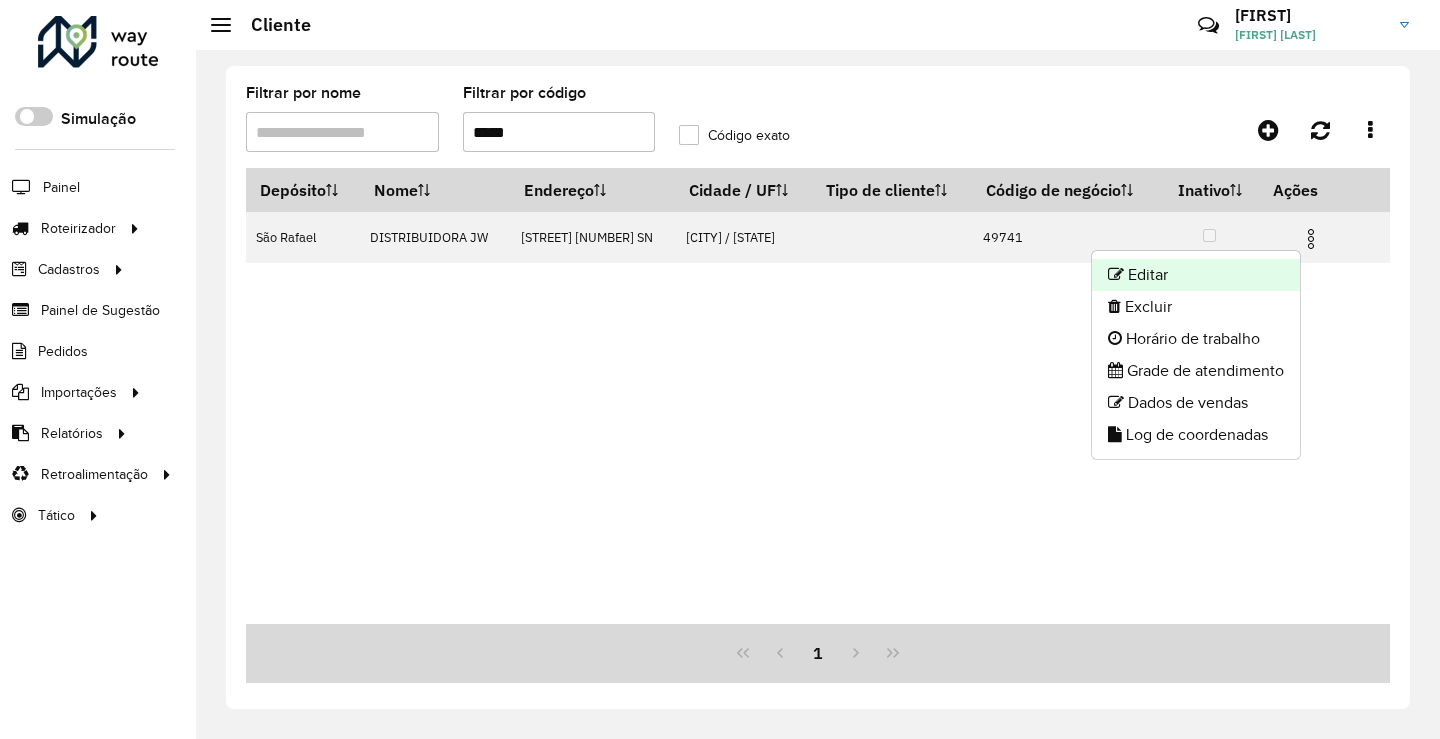 click on "Editar" 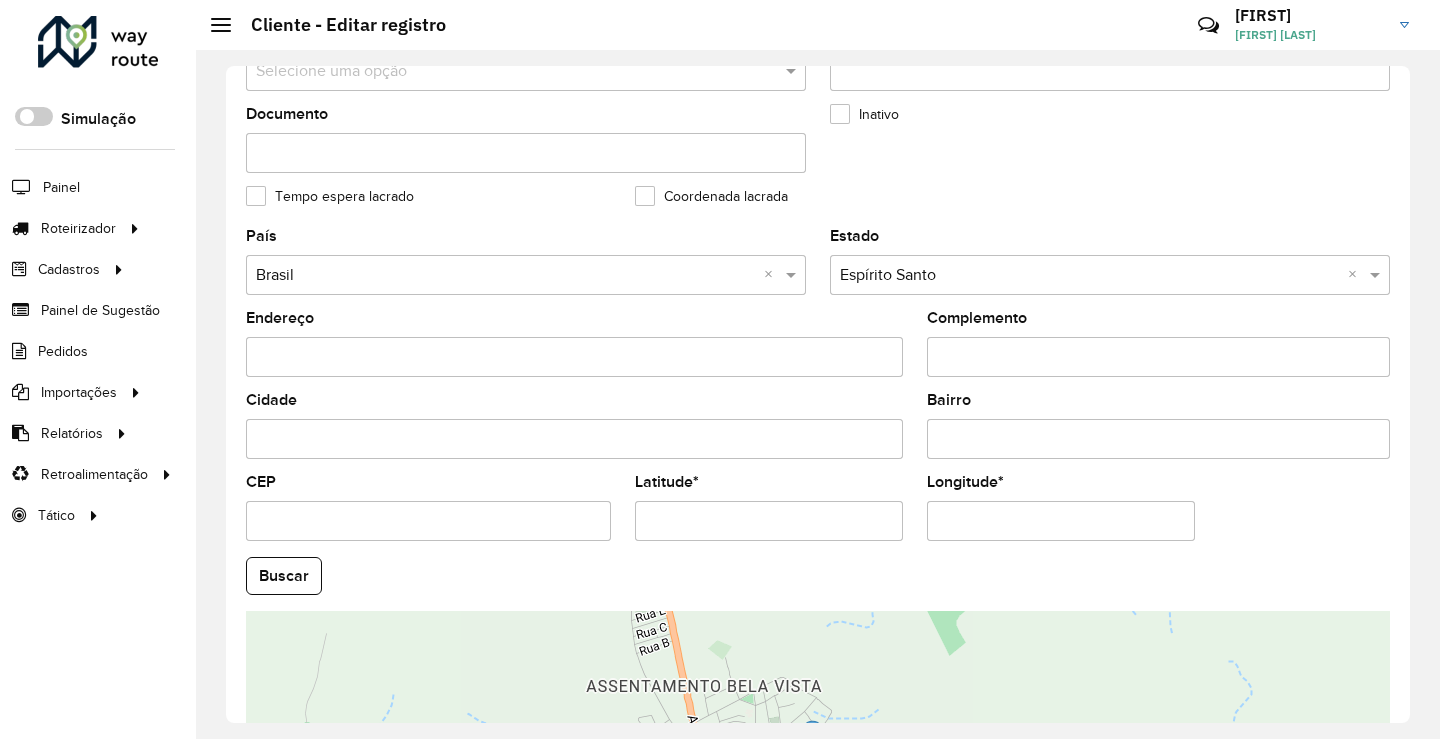scroll, scrollTop: 500, scrollLeft: 0, axis: vertical 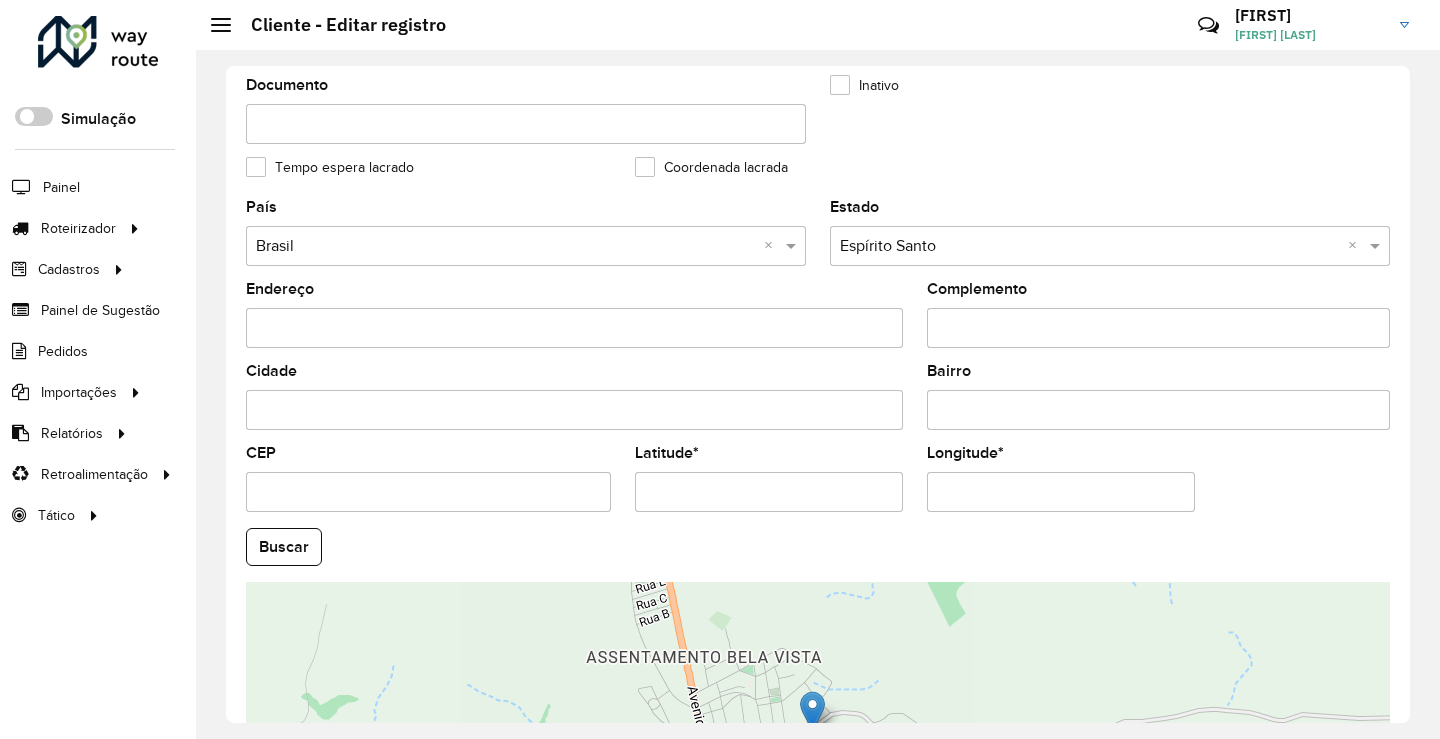 drag, startPoint x: 742, startPoint y: 497, endPoint x: 441, endPoint y: 498, distance: 301.00165 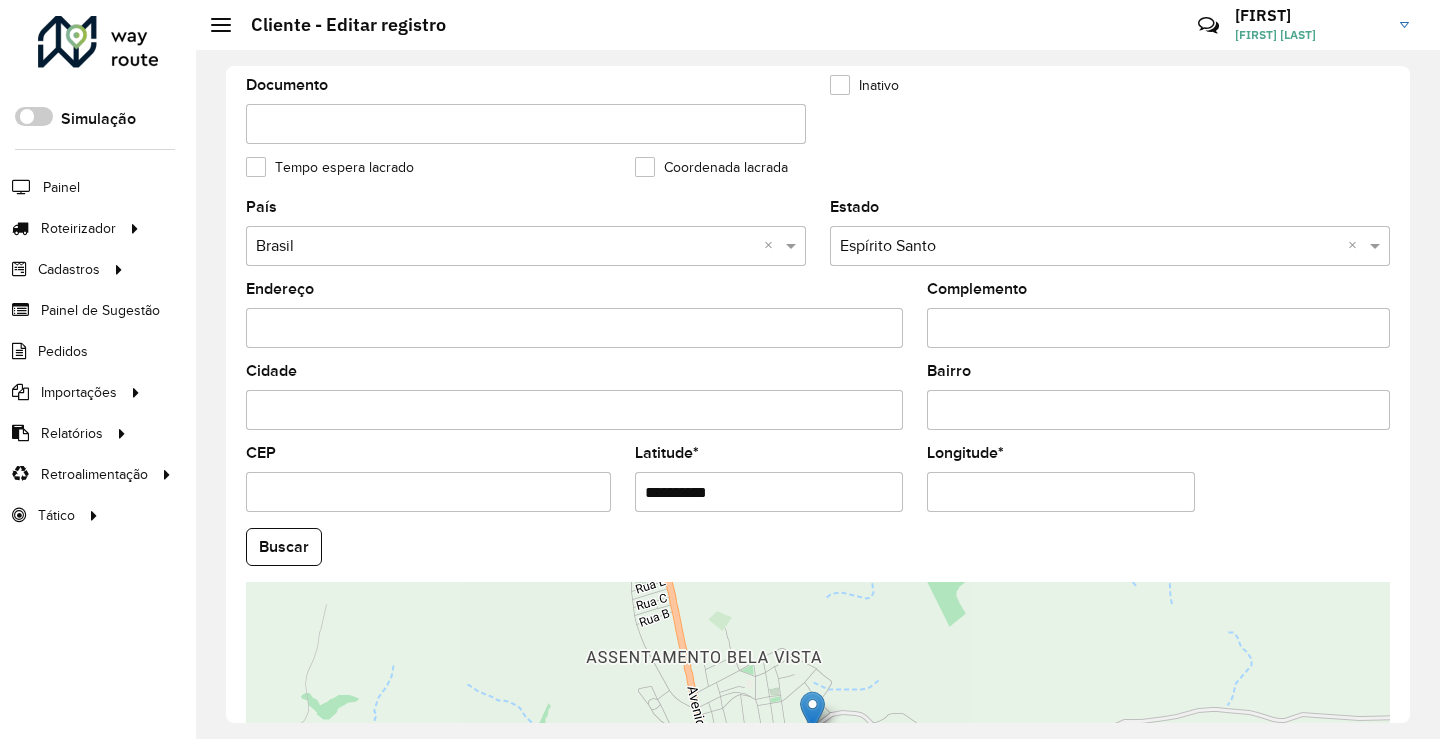 paste on "**********" 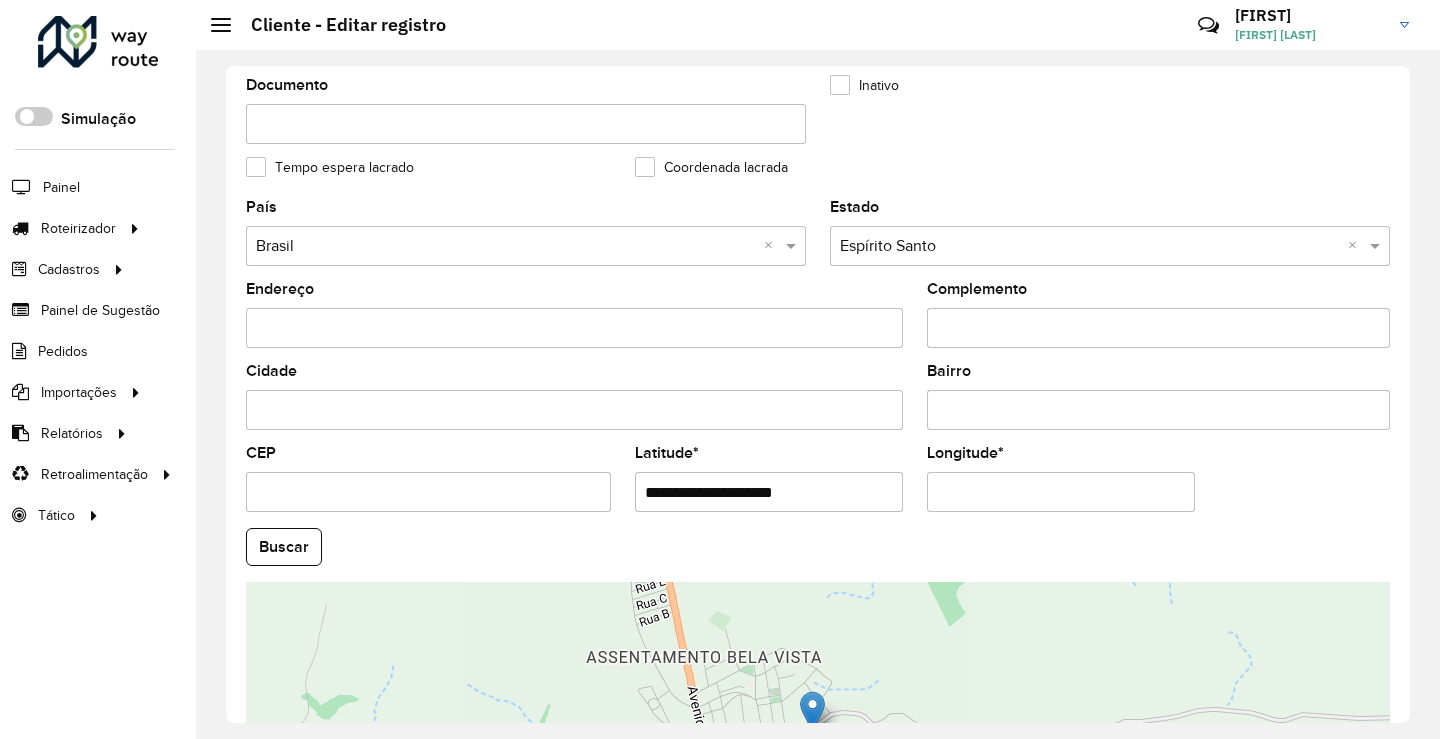 drag, startPoint x: 756, startPoint y: 497, endPoint x: 978, endPoint y: 509, distance: 222.32408 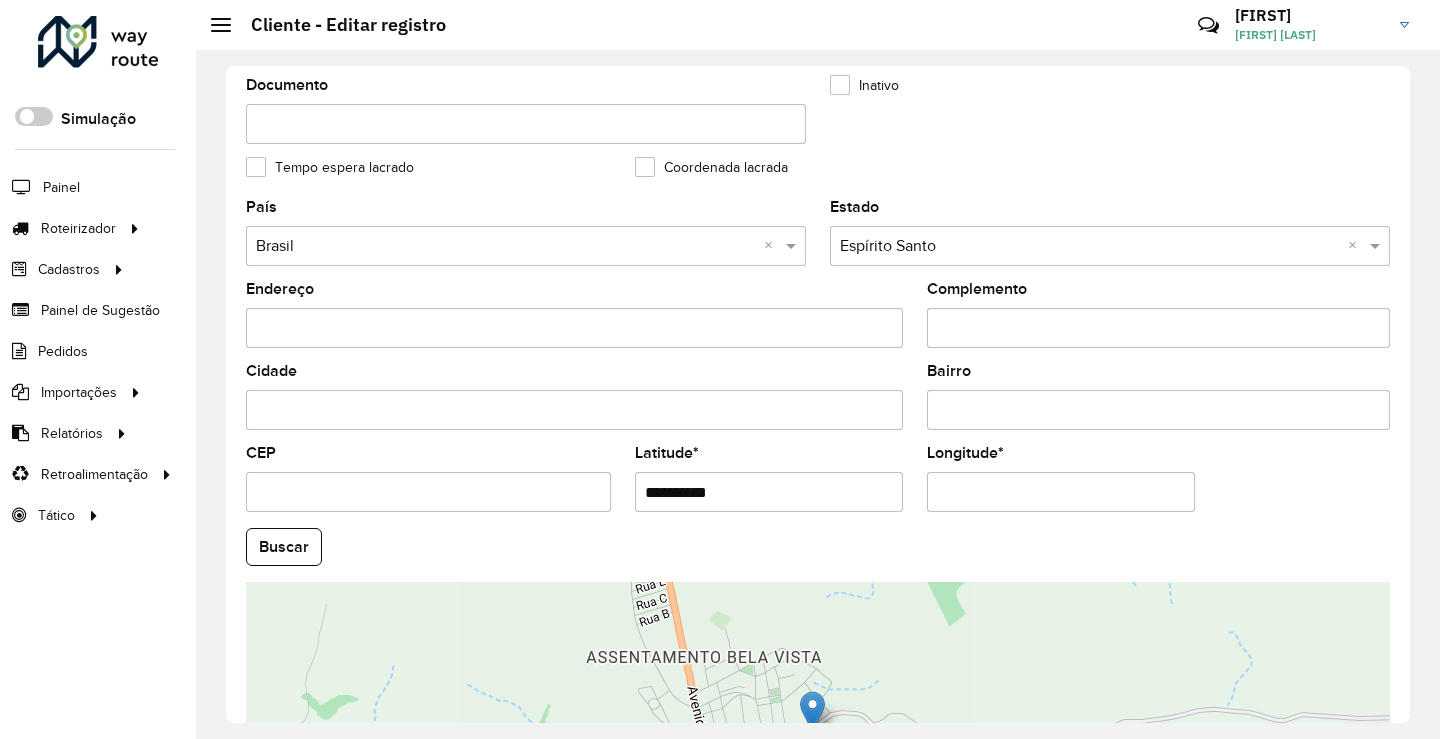 type on "**********" 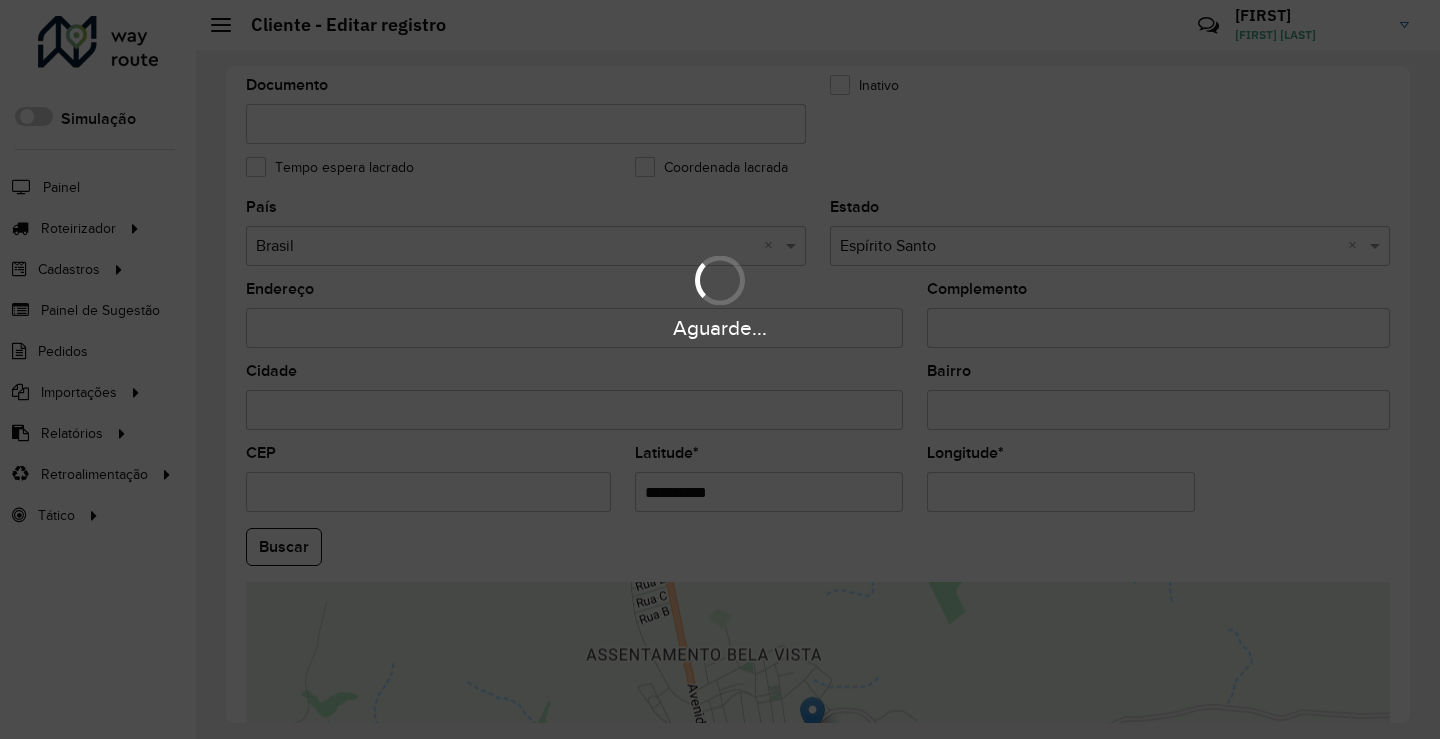 drag, startPoint x: 991, startPoint y: 492, endPoint x: 684, endPoint y: 514, distance: 307.78726 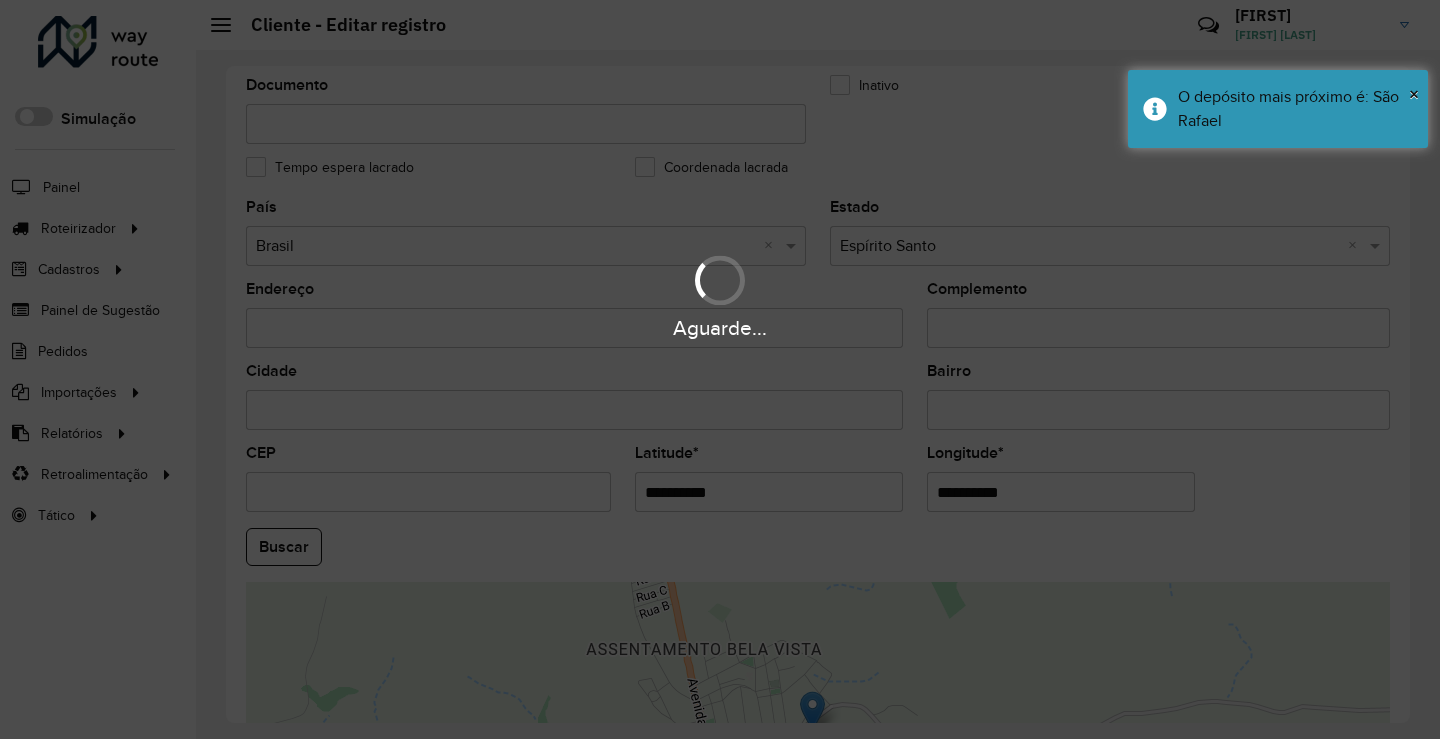 paste on "*" 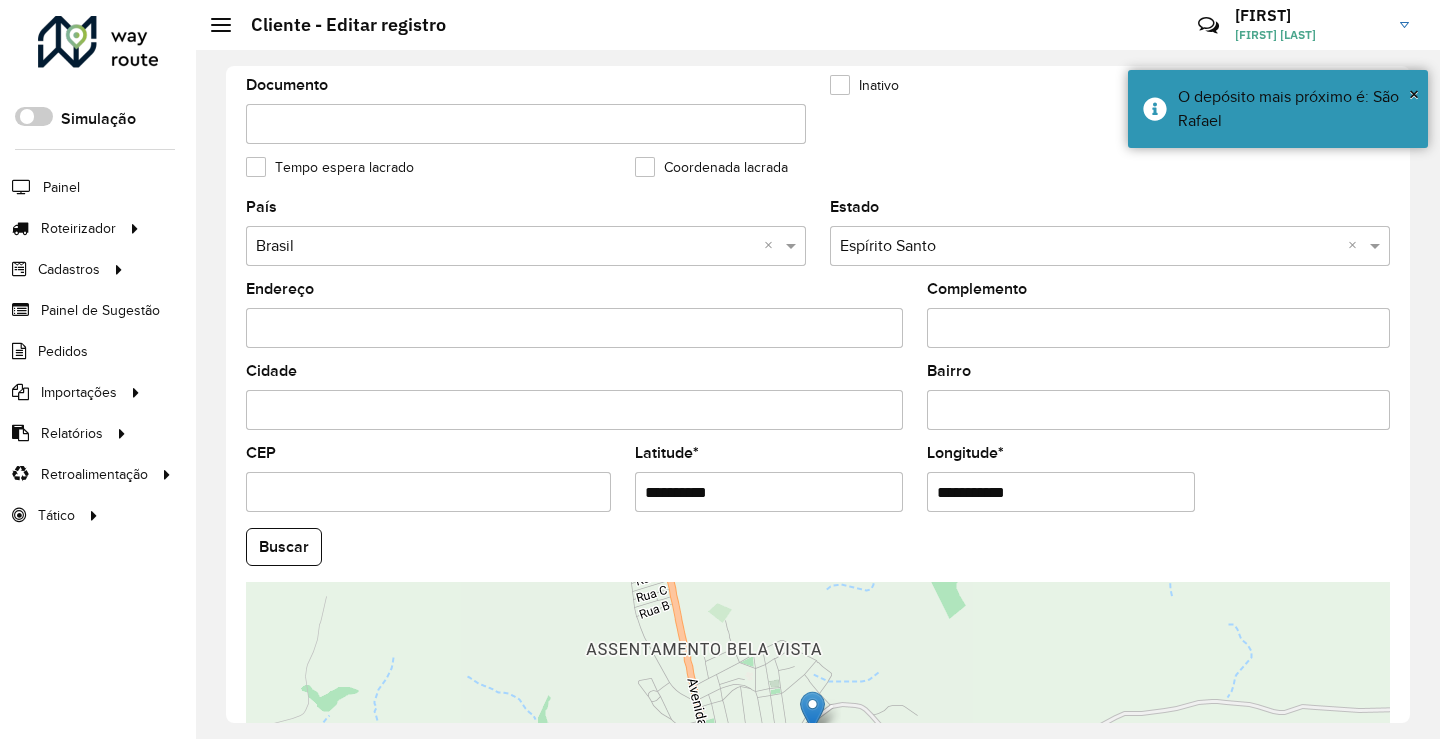 click on "**********" at bounding box center (1061, 492) 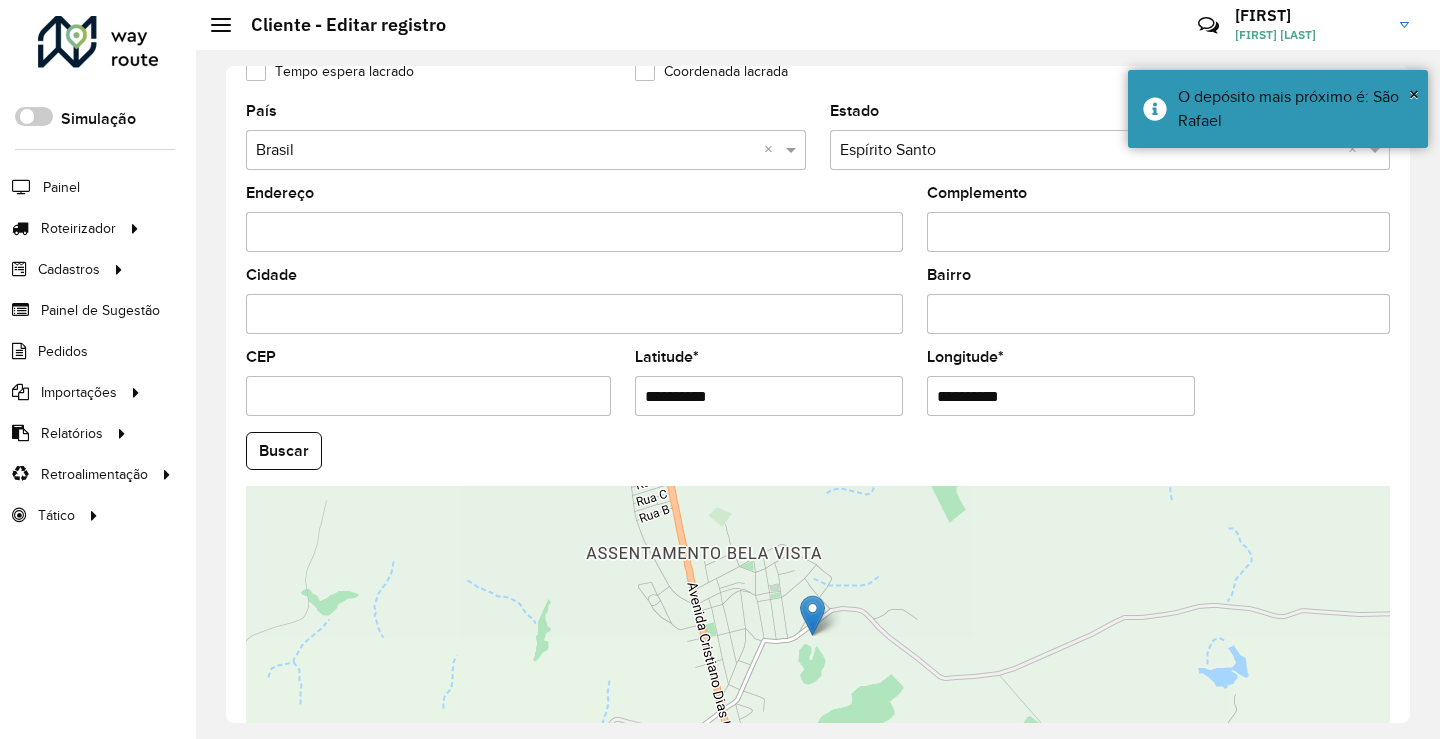 scroll, scrollTop: 749, scrollLeft: 0, axis: vertical 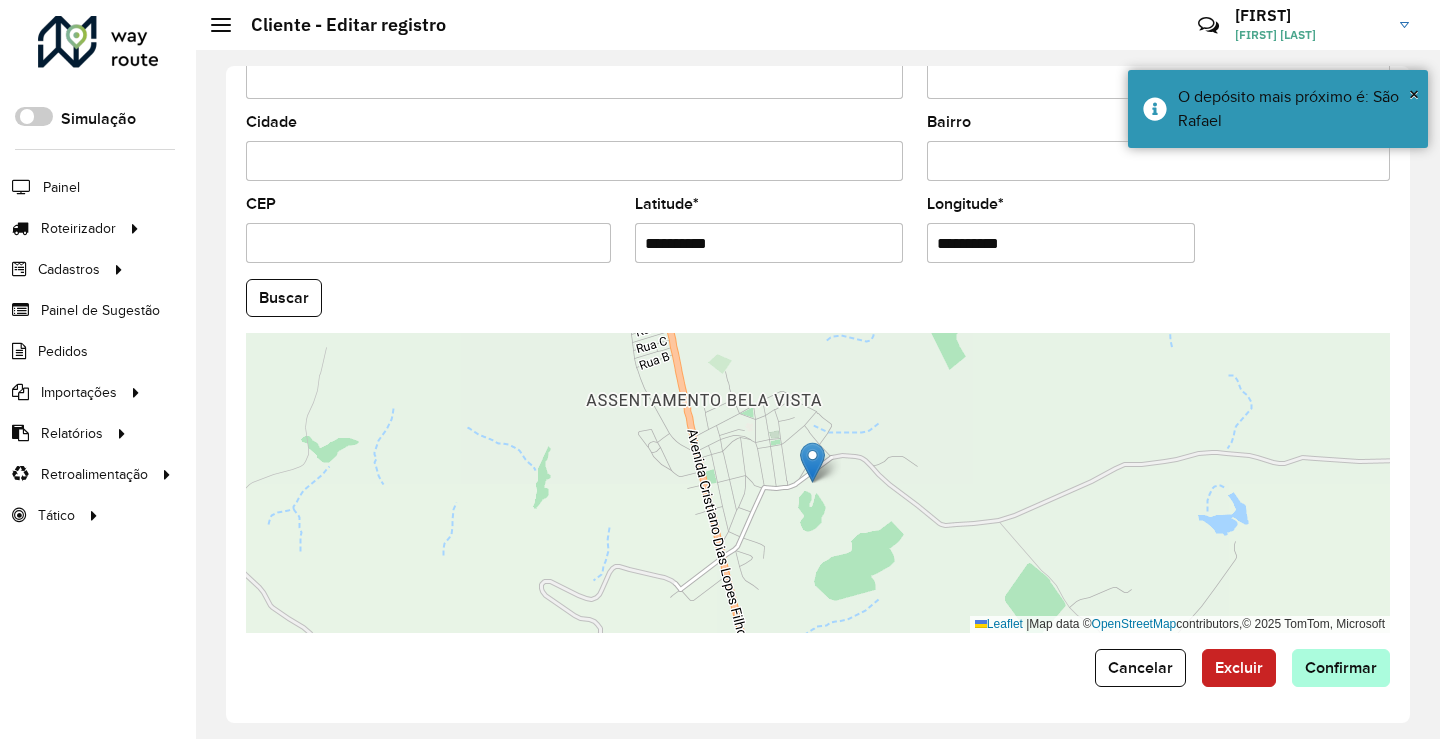 type on "**********" 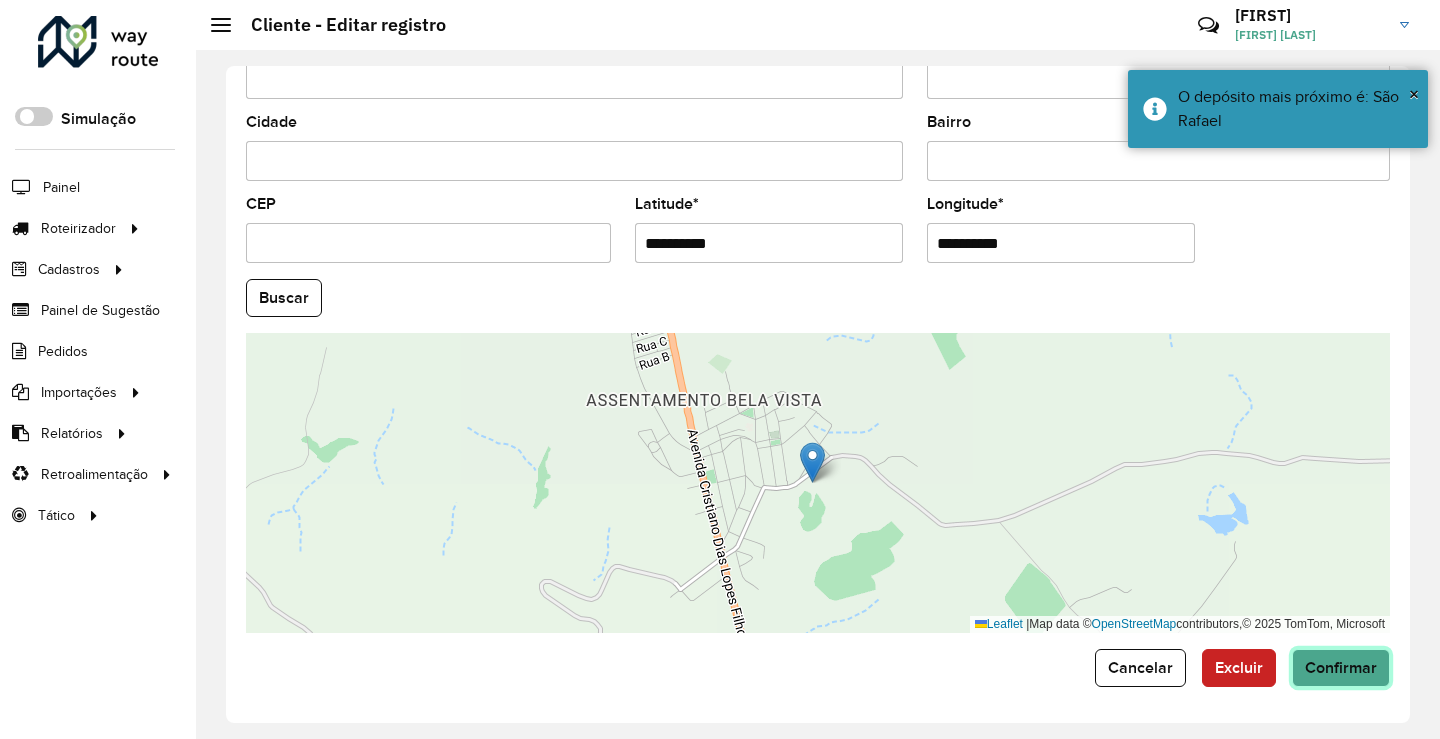 click on "Aguarde...  Pop-up bloqueado!  Seu navegador bloqueou automáticamente a abertura de uma nova janela.   Acesse as configurações e adicione o endereço do sistema a lista de permissão.   Fechar  Roteirizador AmbevTech Simulação Painel Roteirizador Entregas Vendas Cadastros Checkpoint Classificações de venda Cliente Consulta de setores Depósito Disponibilidade de veículos Fator tipo de produto Gabarito planner Grupo Rota Fator Tipo Produto Grupo de rotas exclusiva Grupo de setores Layout integração Modelo Parada Pedágio Perfil de Vendedor Ponto de apoio FAD Produto Restrição de Atendimento Planner Rodízio de placa Rota exclusiva FAD Rótulo Setor Setor Planner Tipo de cliente Tipo de veículo Tipo de veículo RN Transportadora Vendedor Veículo Painel de Sugestão Pedidos Importações Classificação e volume de venda Clientes Fator tipo produto Gabarito planner Grade de atendimento Janela de atendimento Localização Pedidos Restrição de Atendimento Planner Tempo de espera Vendedor Veículos" at bounding box center (720, 369) 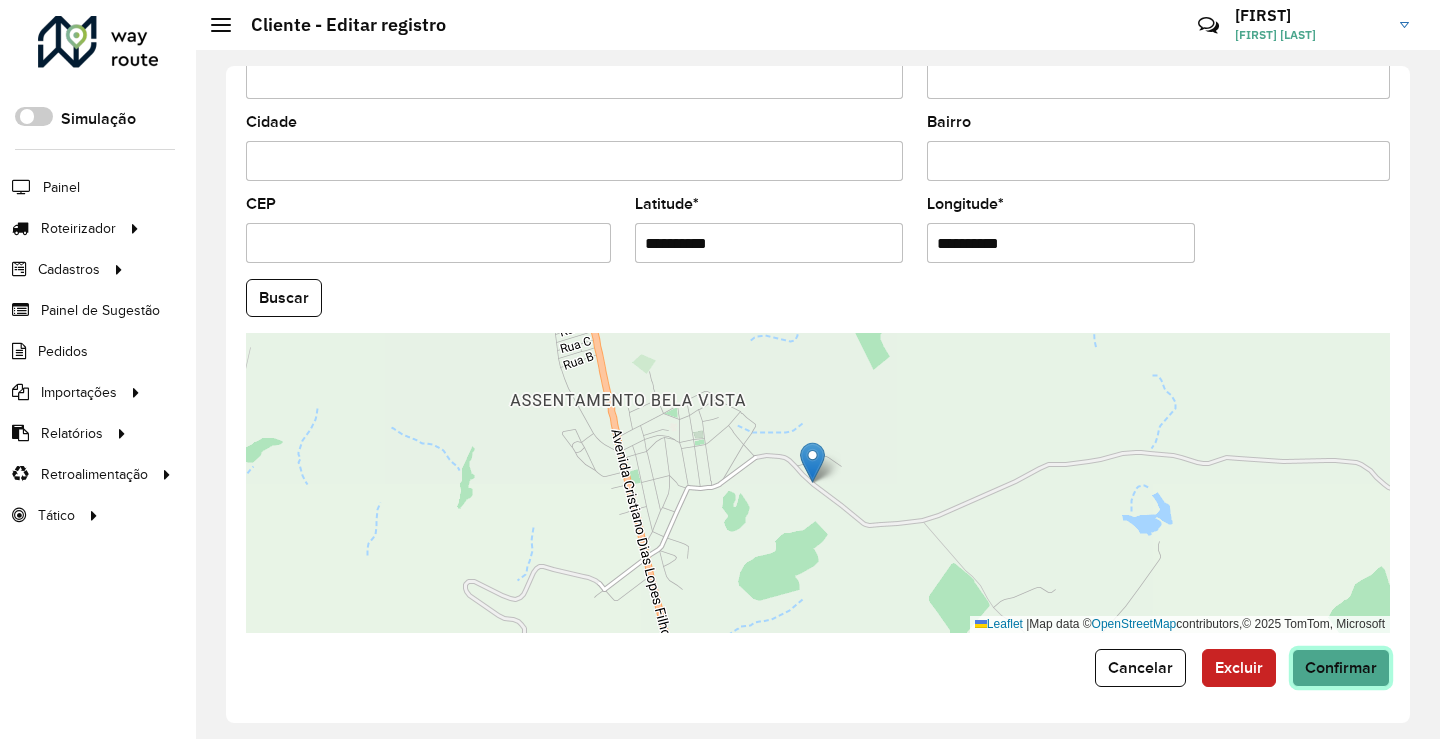 click on "Confirmar" 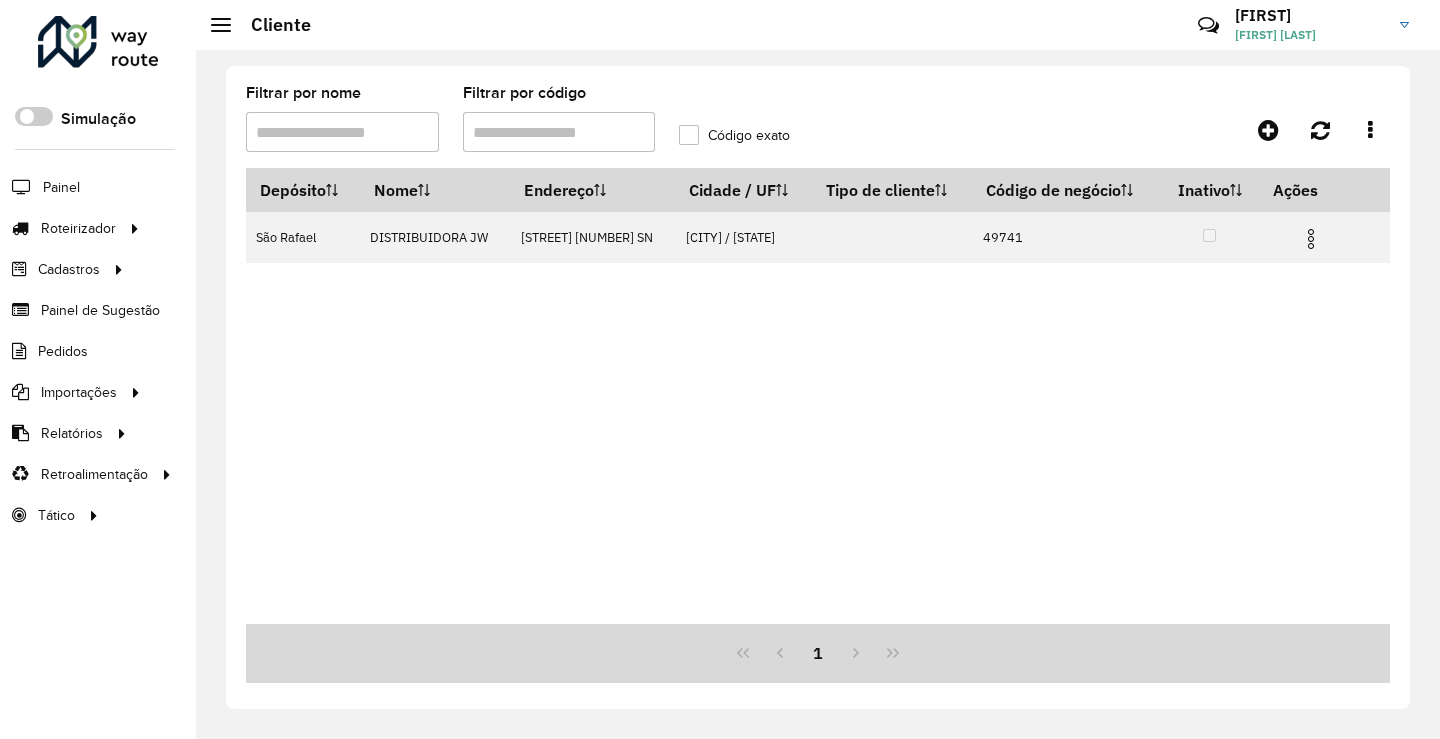 drag, startPoint x: 556, startPoint y: 123, endPoint x: 305, endPoint y: 166, distance: 254.65663 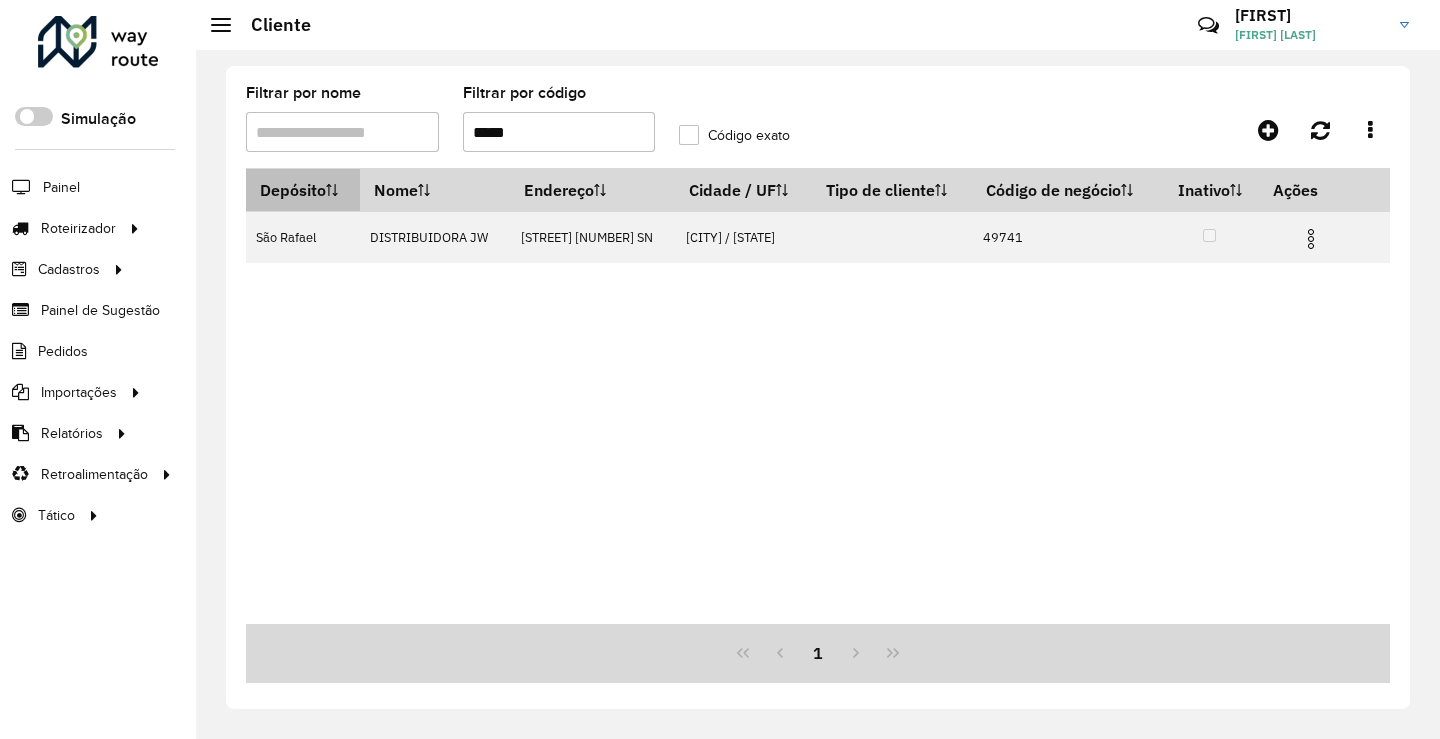 paste on "**********" 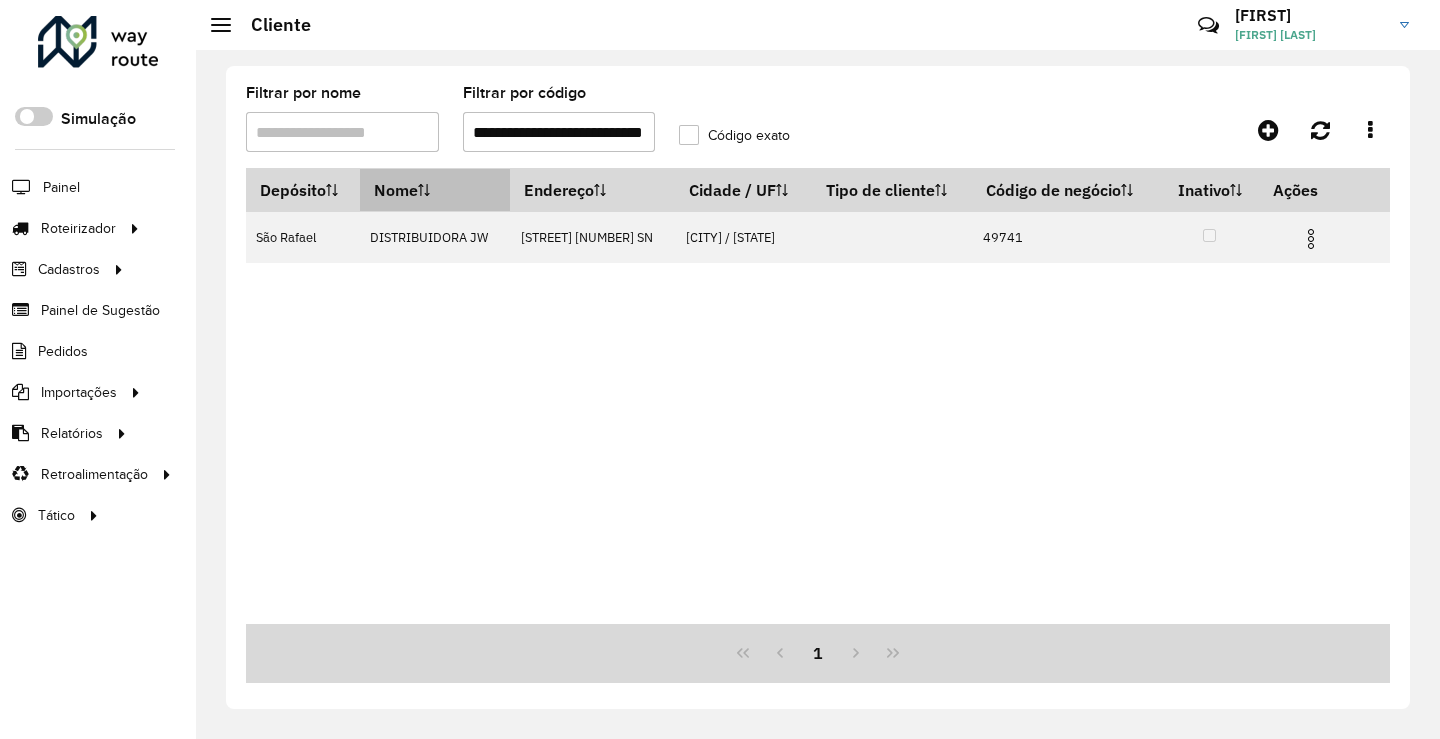 scroll, scrollTop: 0, scrollLeft: 34, axis: horizontal 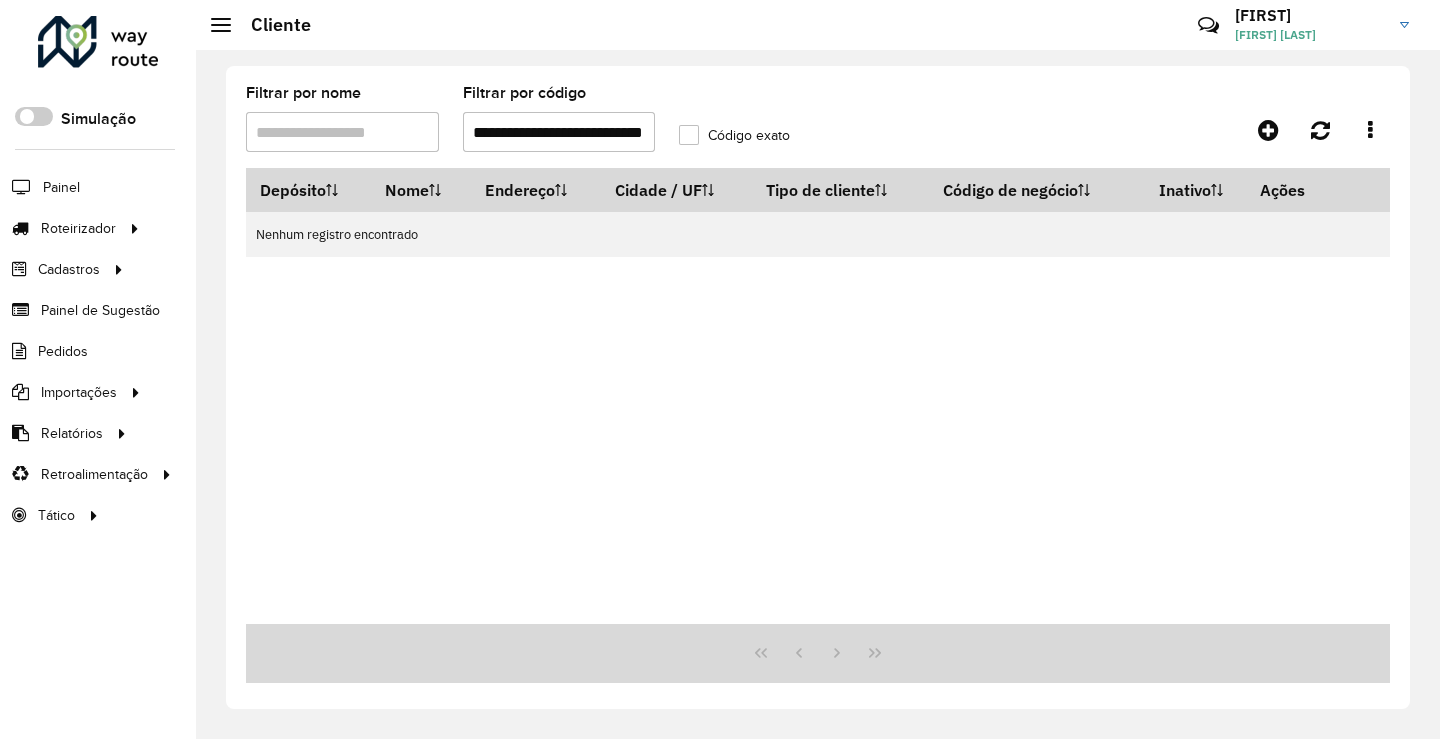 click on "**********" at bounding box center (559, 132) 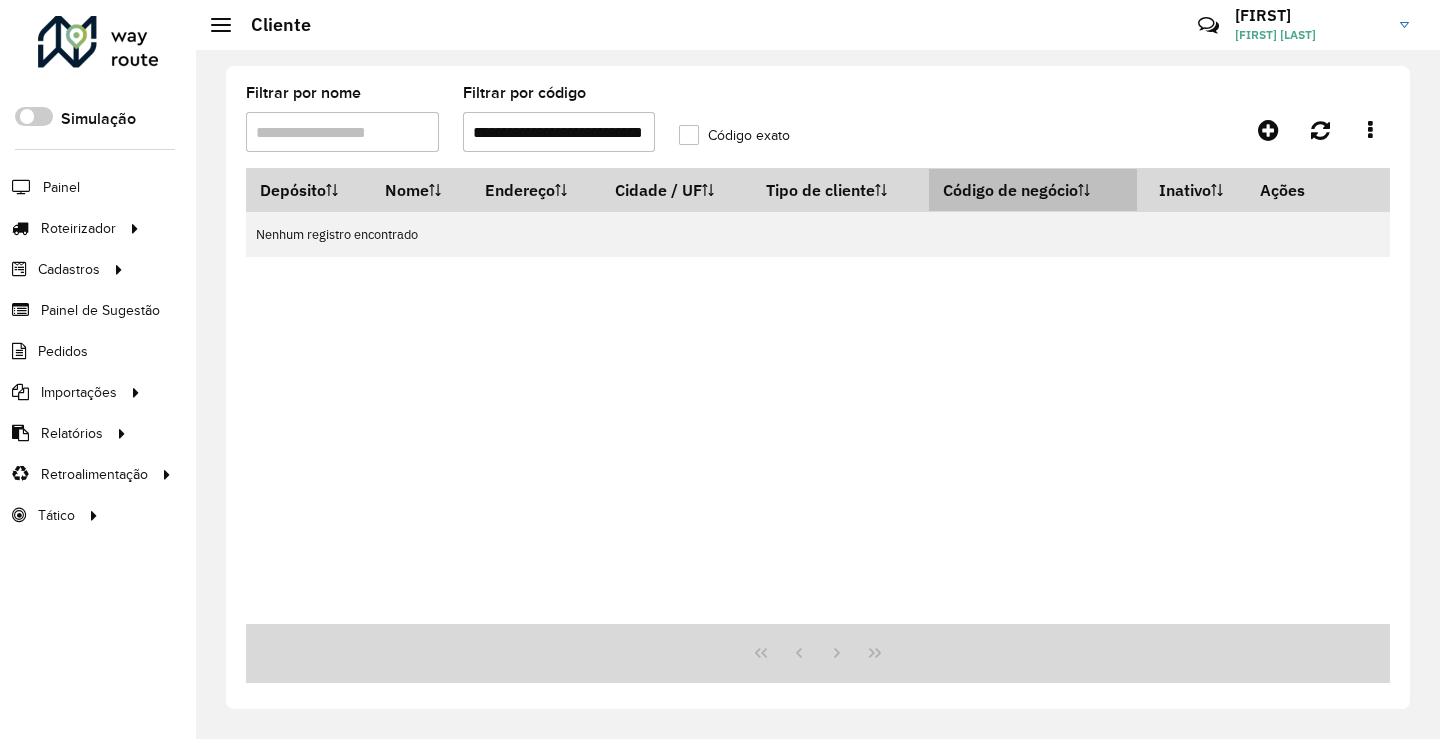 drag, startPoint x: 483, startPoint y: 132, endPoint x: 1055, endPoint y: 178, distance: 573.8467 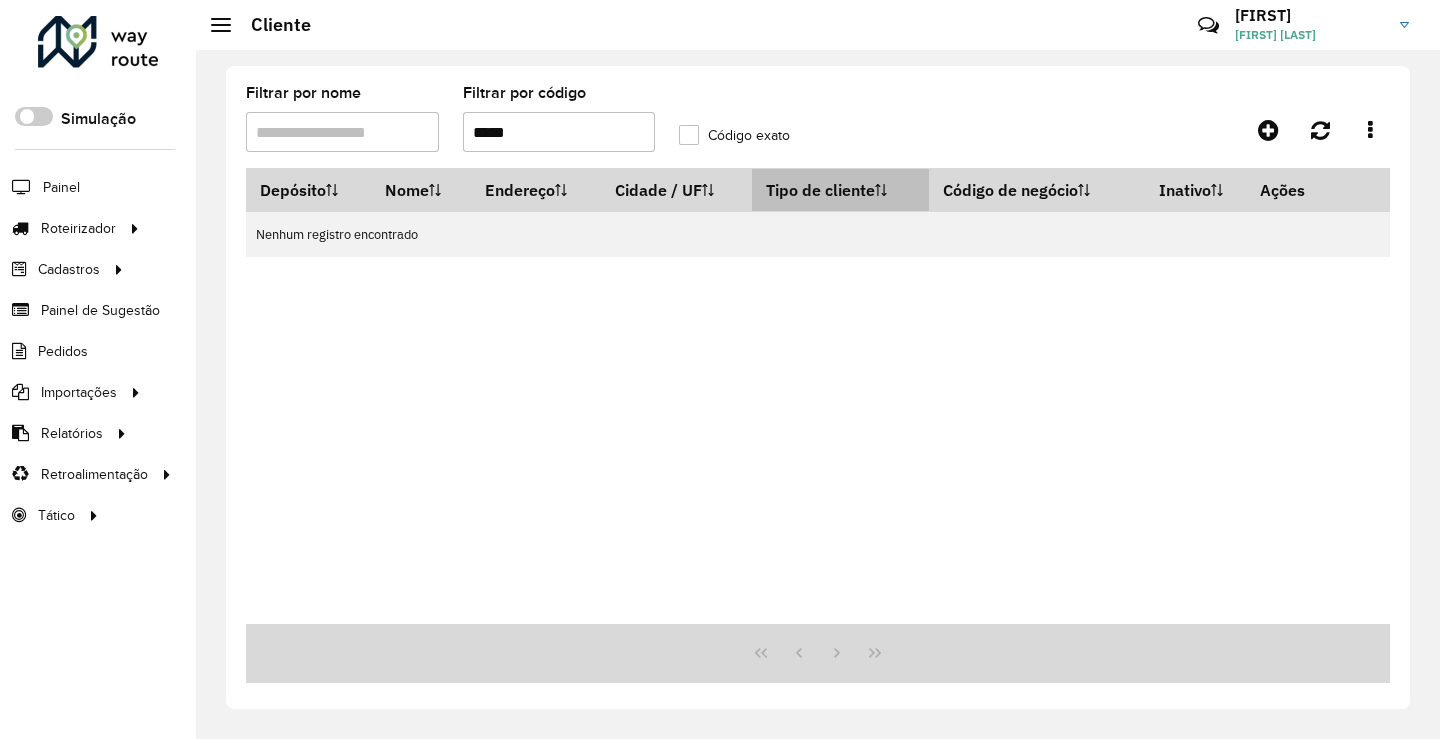 scroll, scrollTop: 0, scrollLeft: 0, axis: both 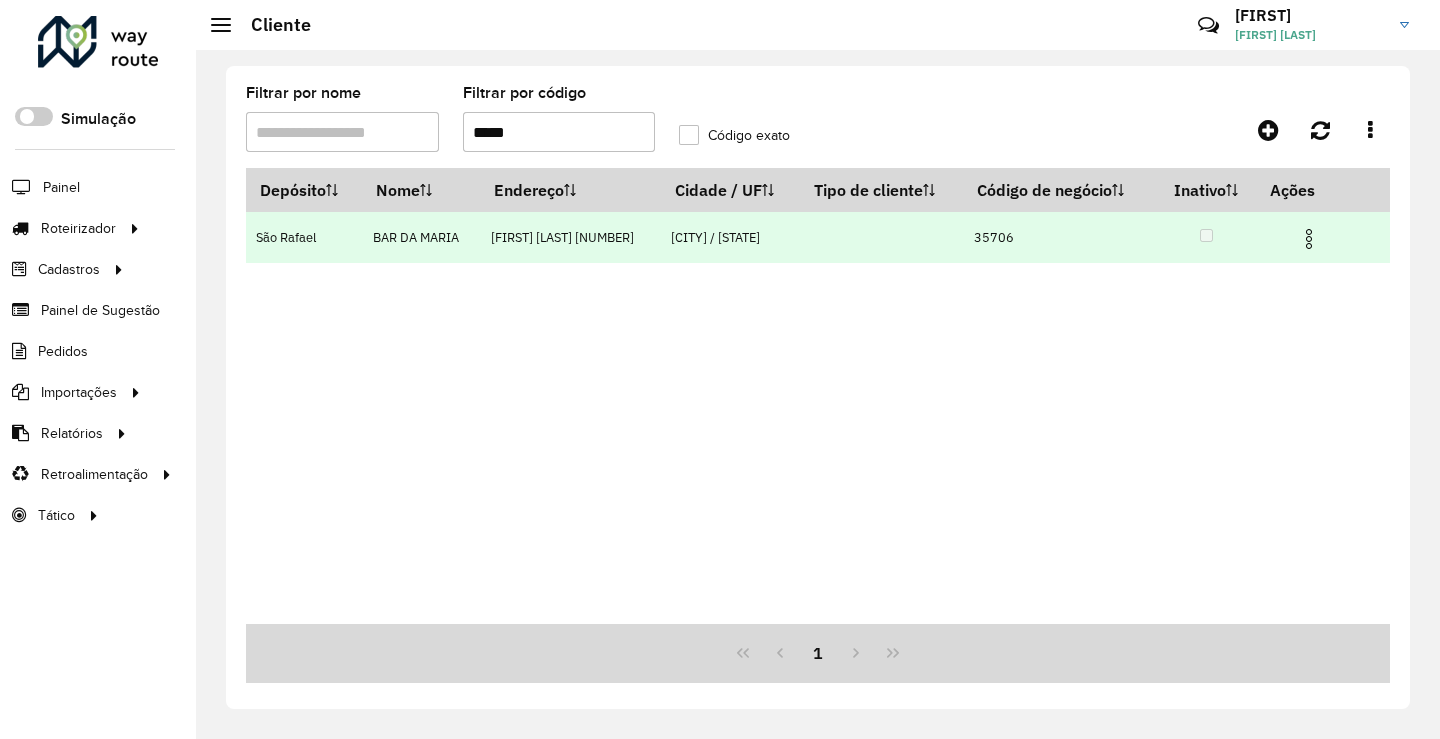 type on "*****" 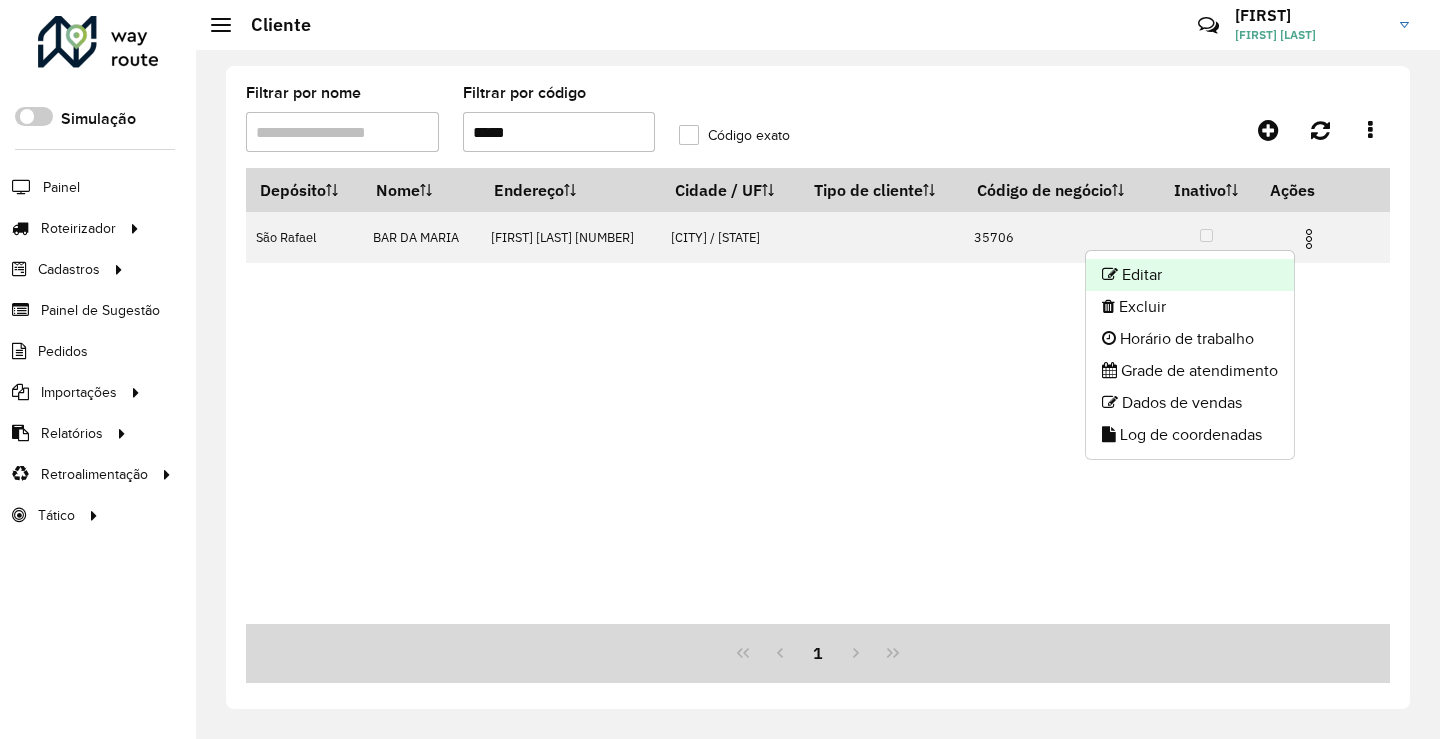 click on "Editar" 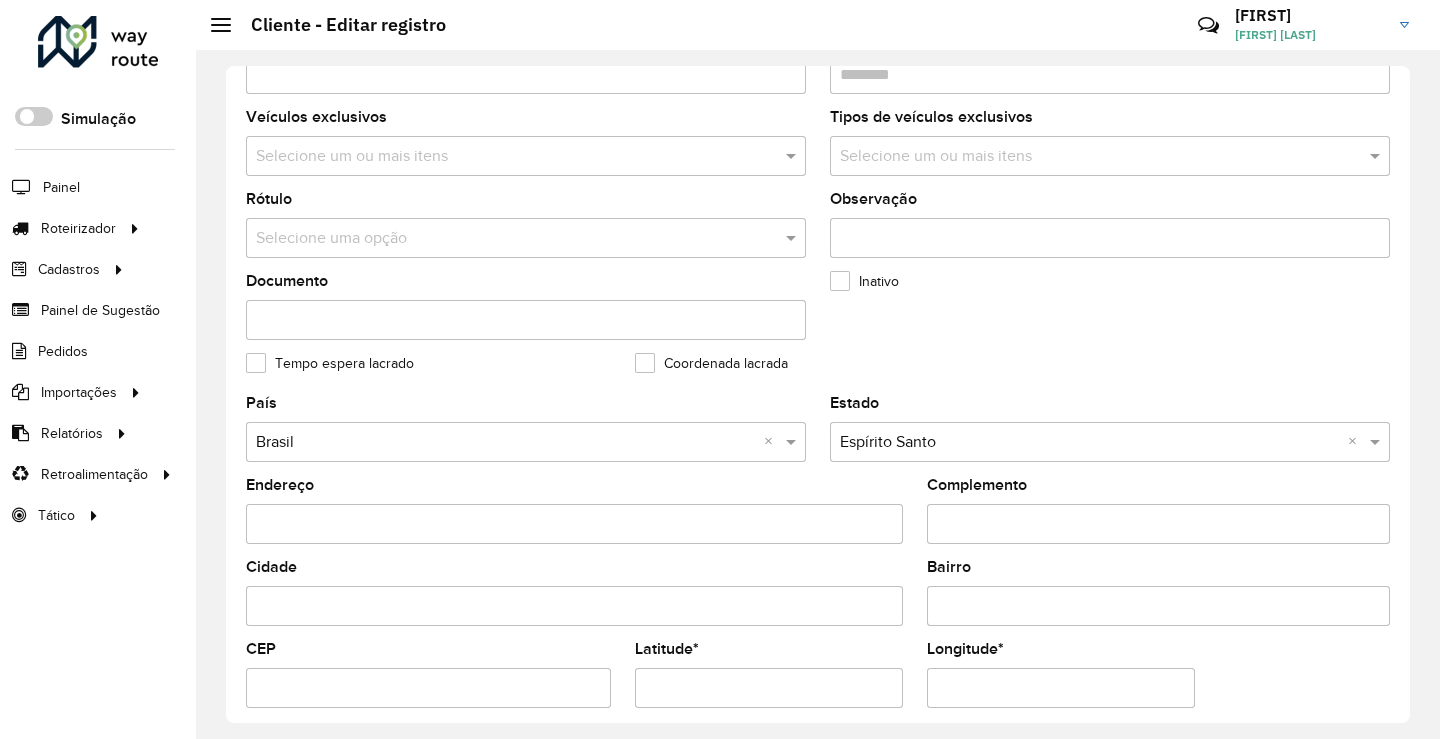scroll, scrollTop: 400, scrollLeft: 0, axis: vertical 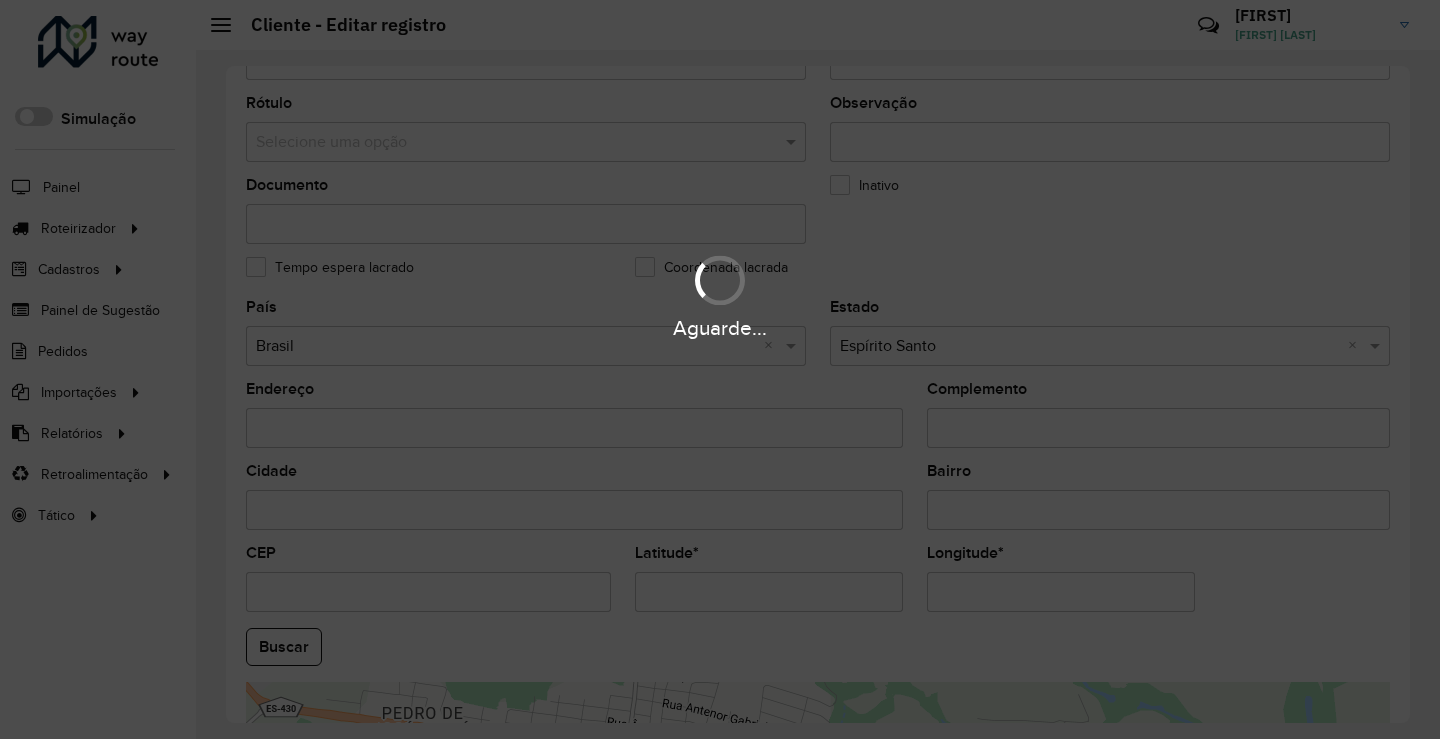 drag, startPoint x: 818, startPoint y: 597, endPoint x: 375, endPoint y: 583, distance: 443.22116 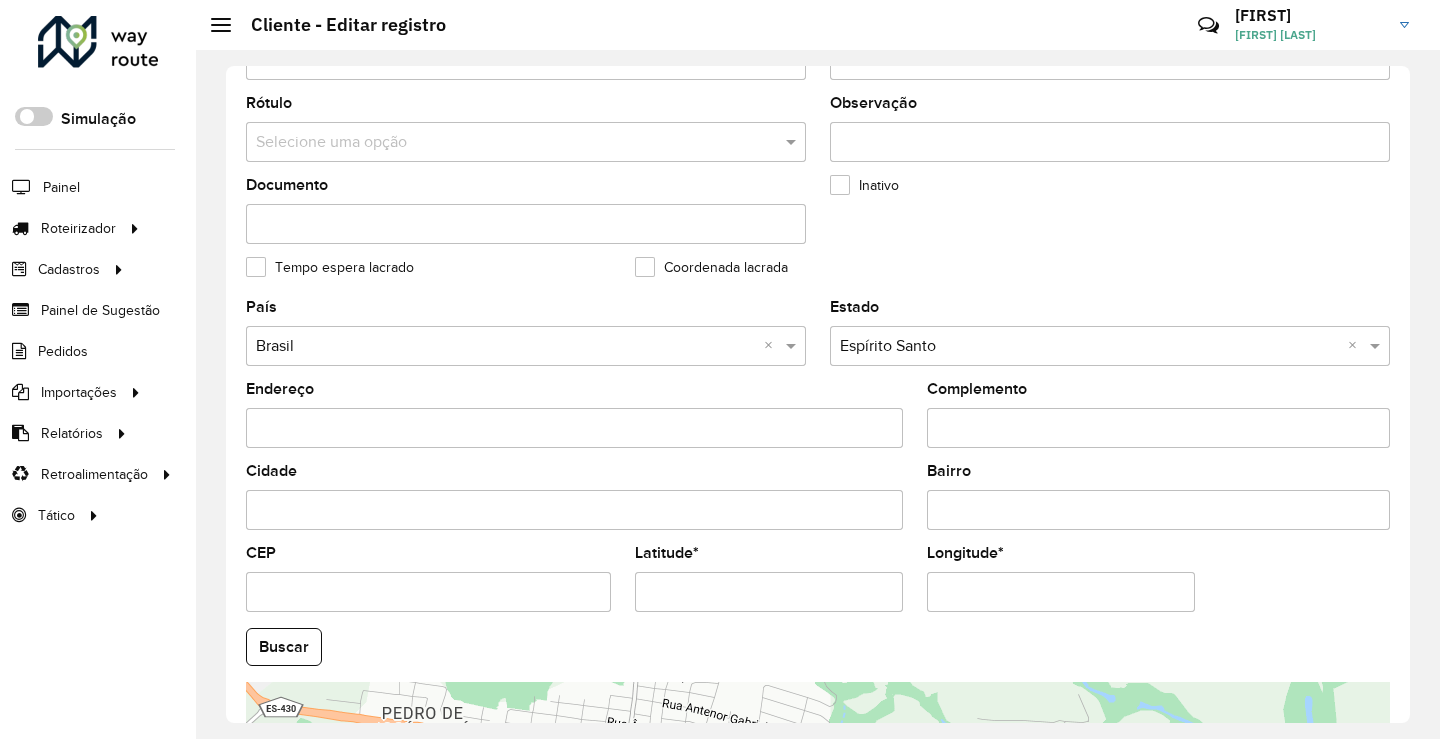 drag, startPoint x: 750, startPoint y: 589, endPoint x: 389, endPoint y: 589, distance: 361 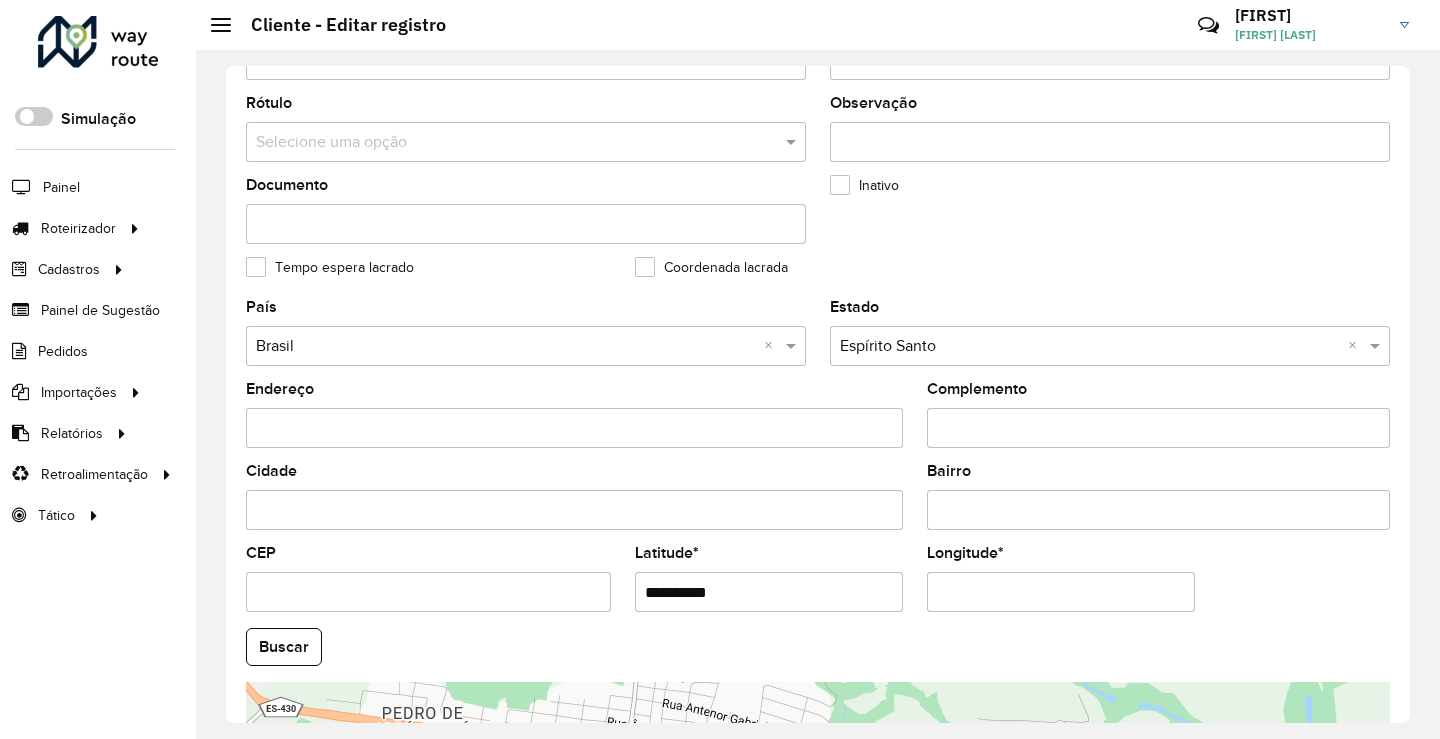 paste on "**********" 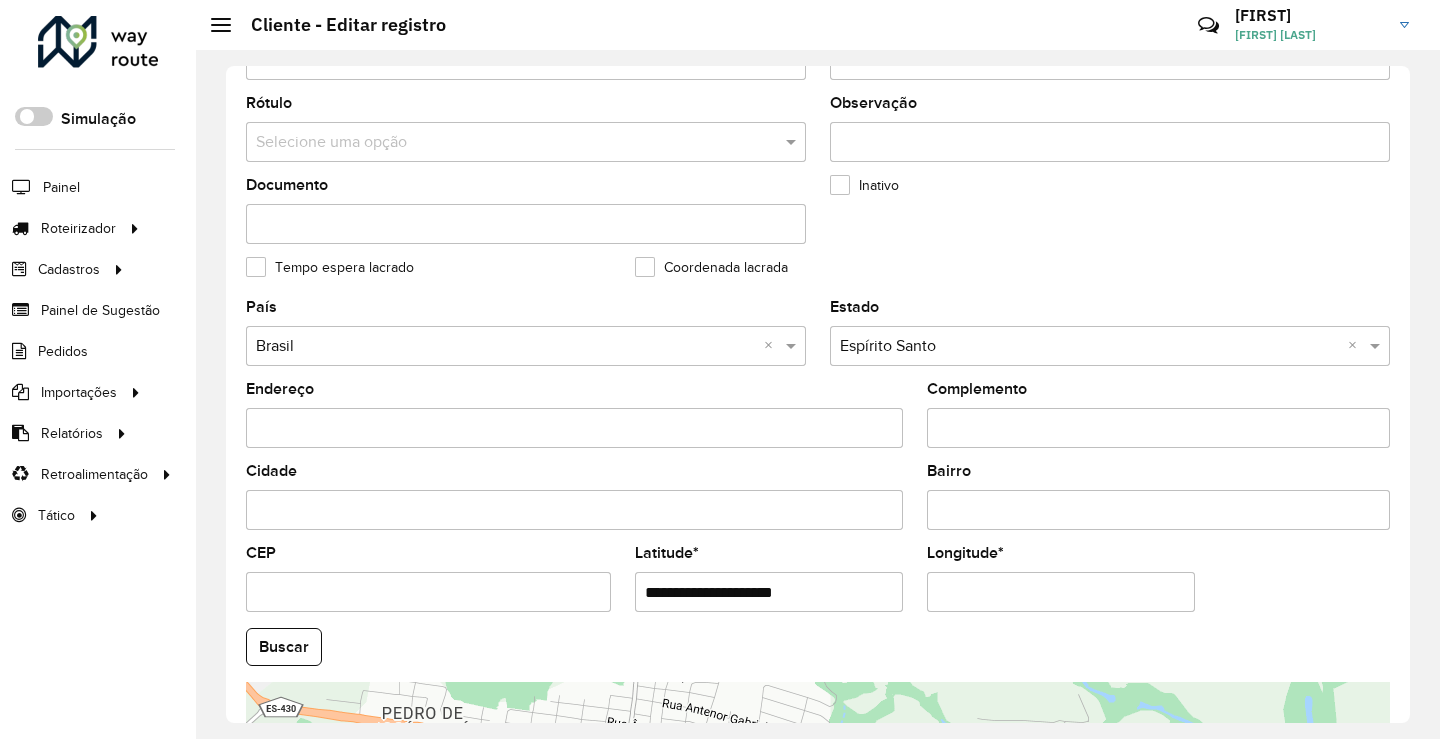 drag, startPoint x: 715, startPoint y: 594, endPoint x: 885, endPoint y: 599, distance: 170.07352 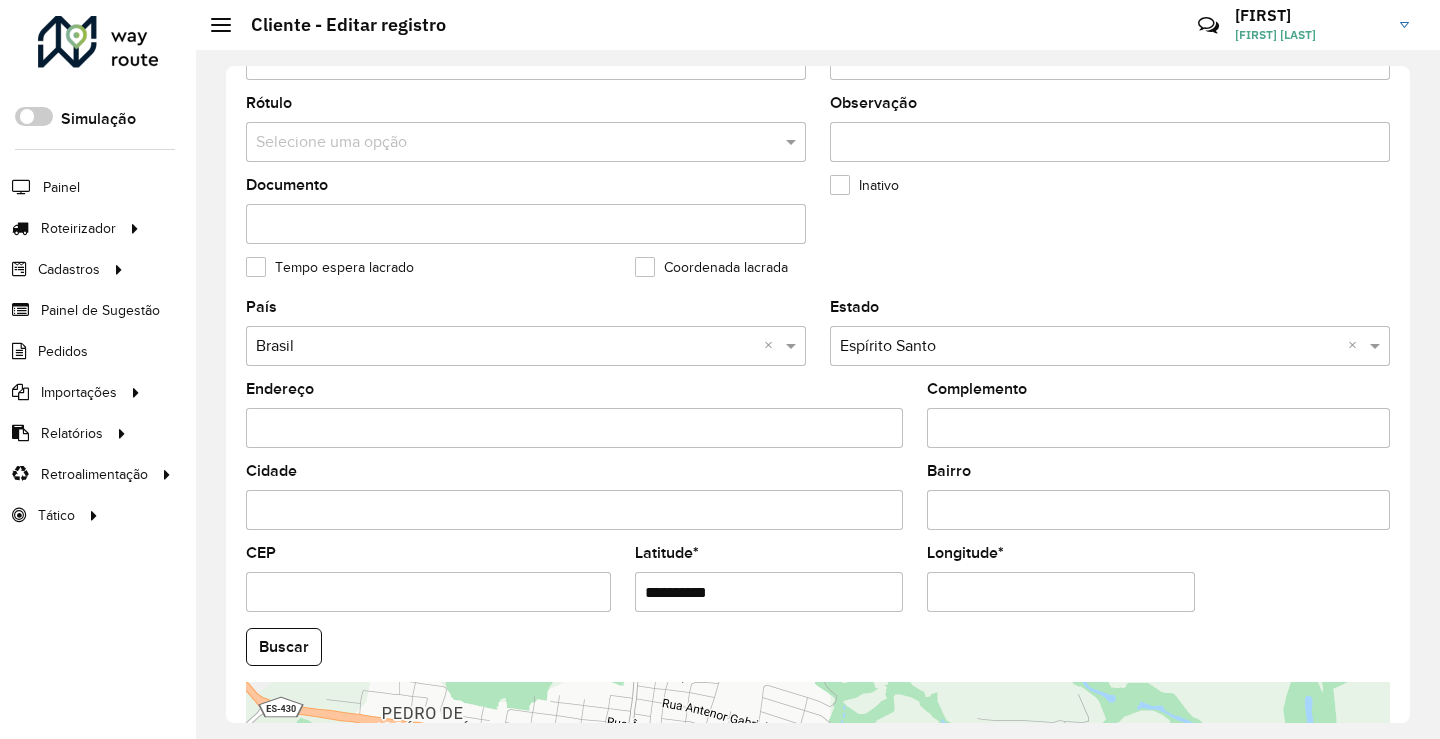 type on "**********" 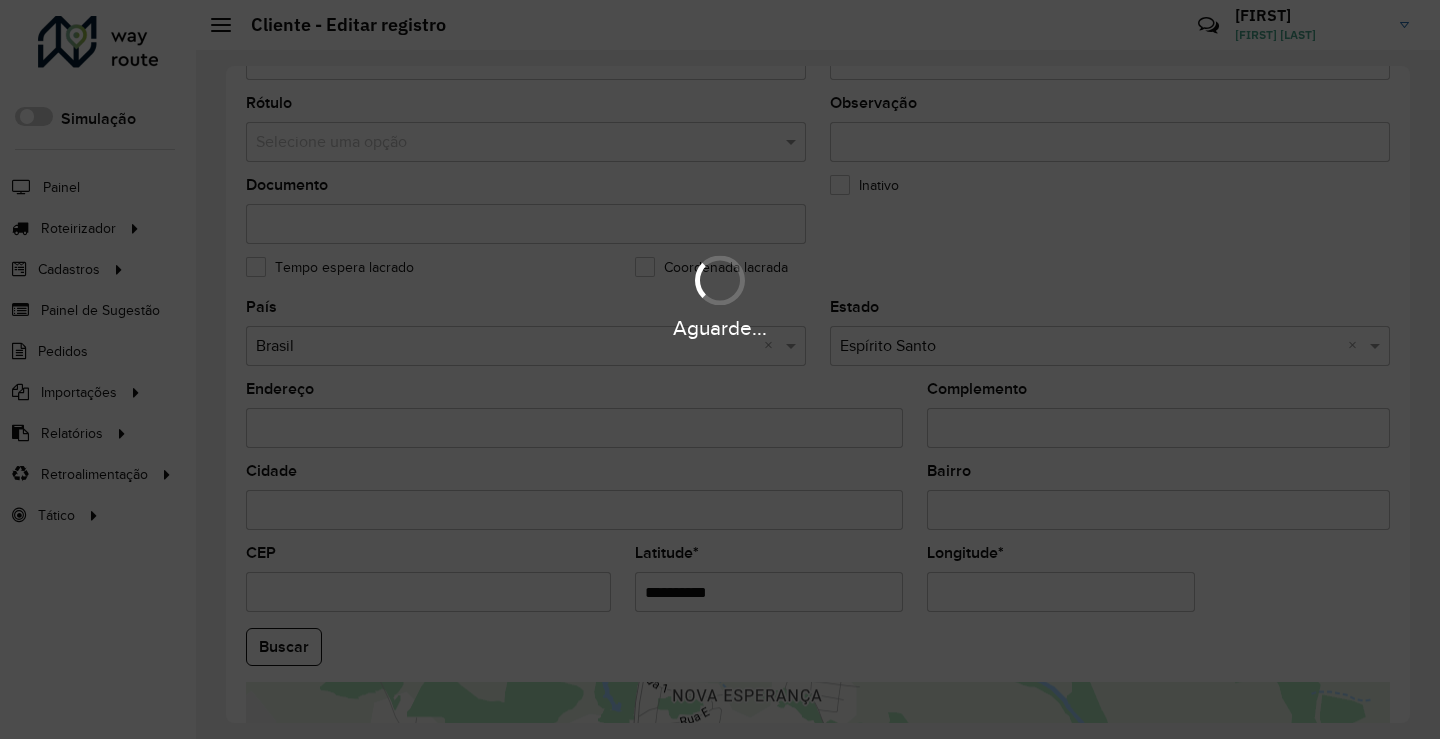 drag, startPoint x: 951, startPoint y: 597, endPoint x: 711, endPoint y: 594, distance: 240.01875 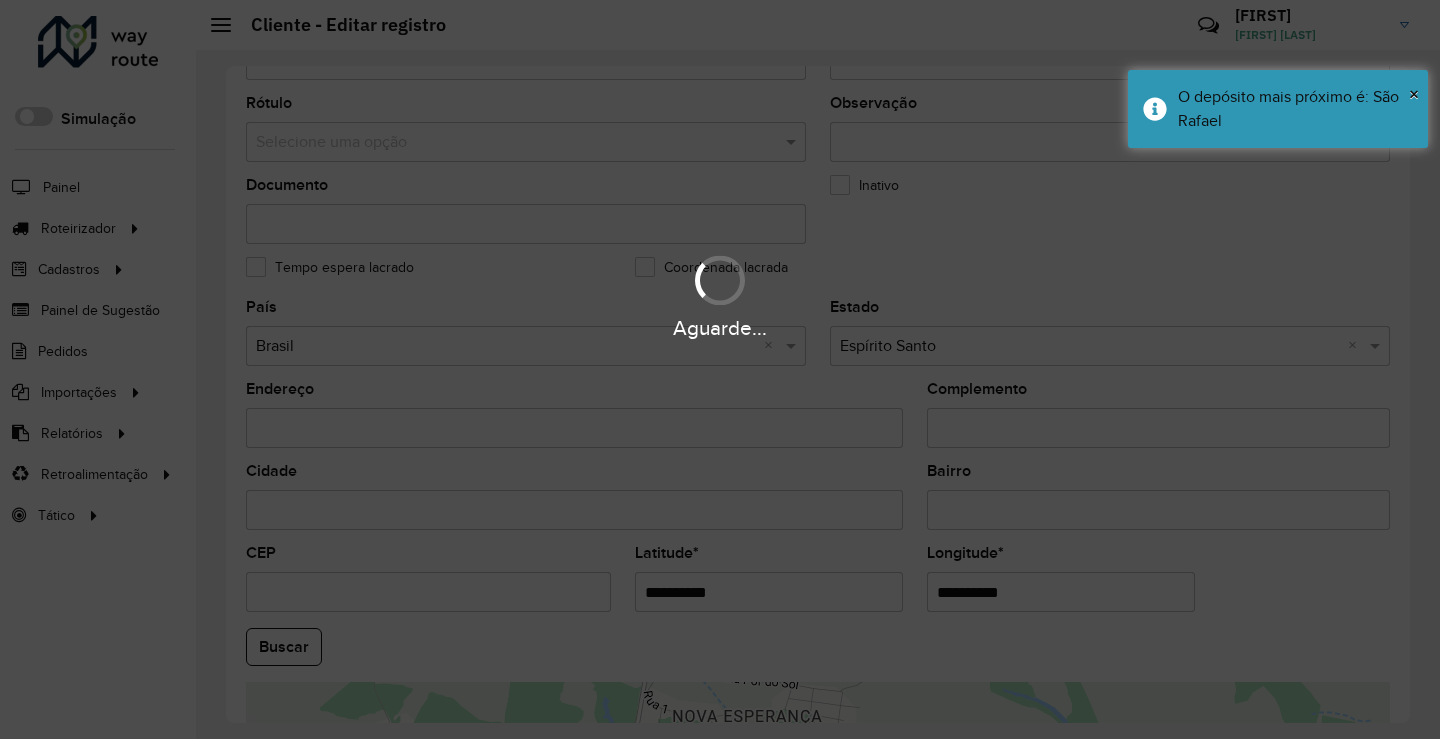 paste on "*" 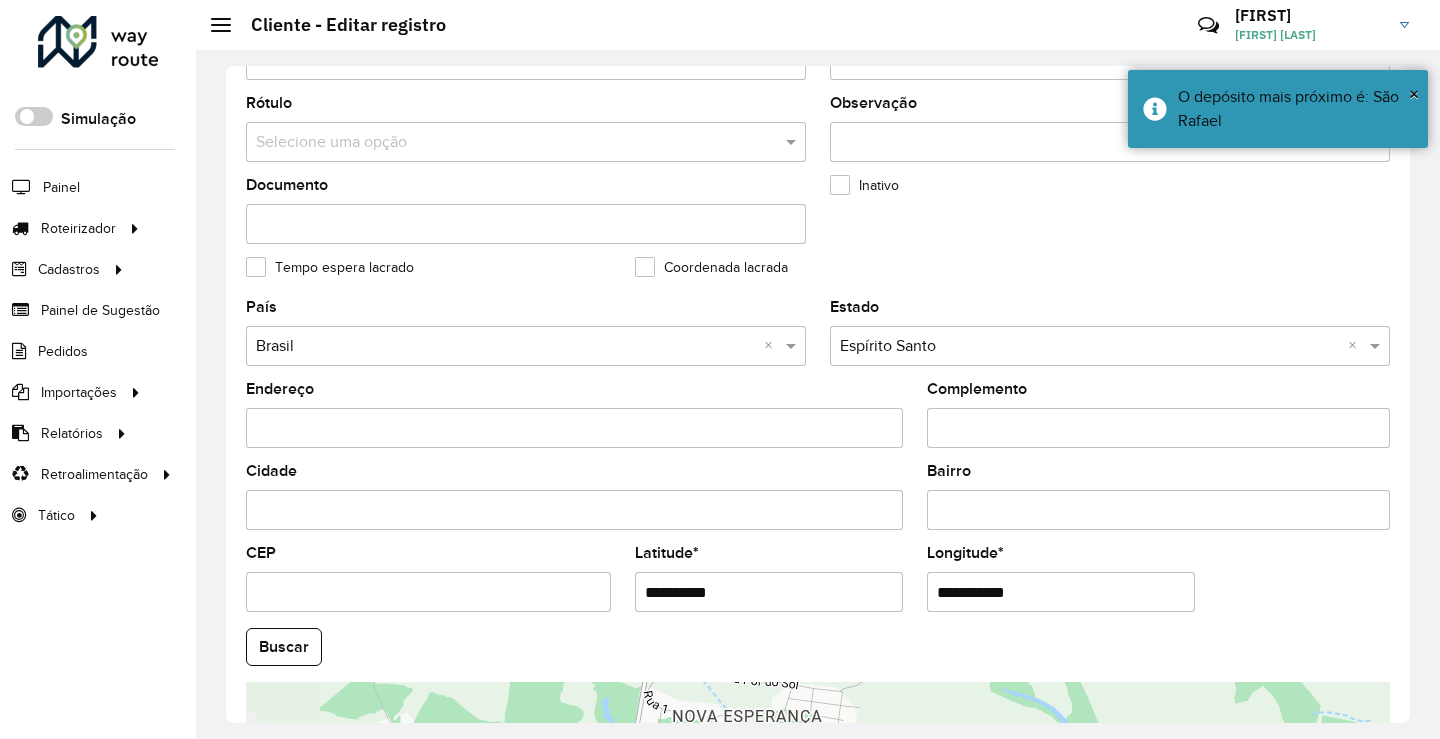 click on "**********" at bounding box center [1061, 592] 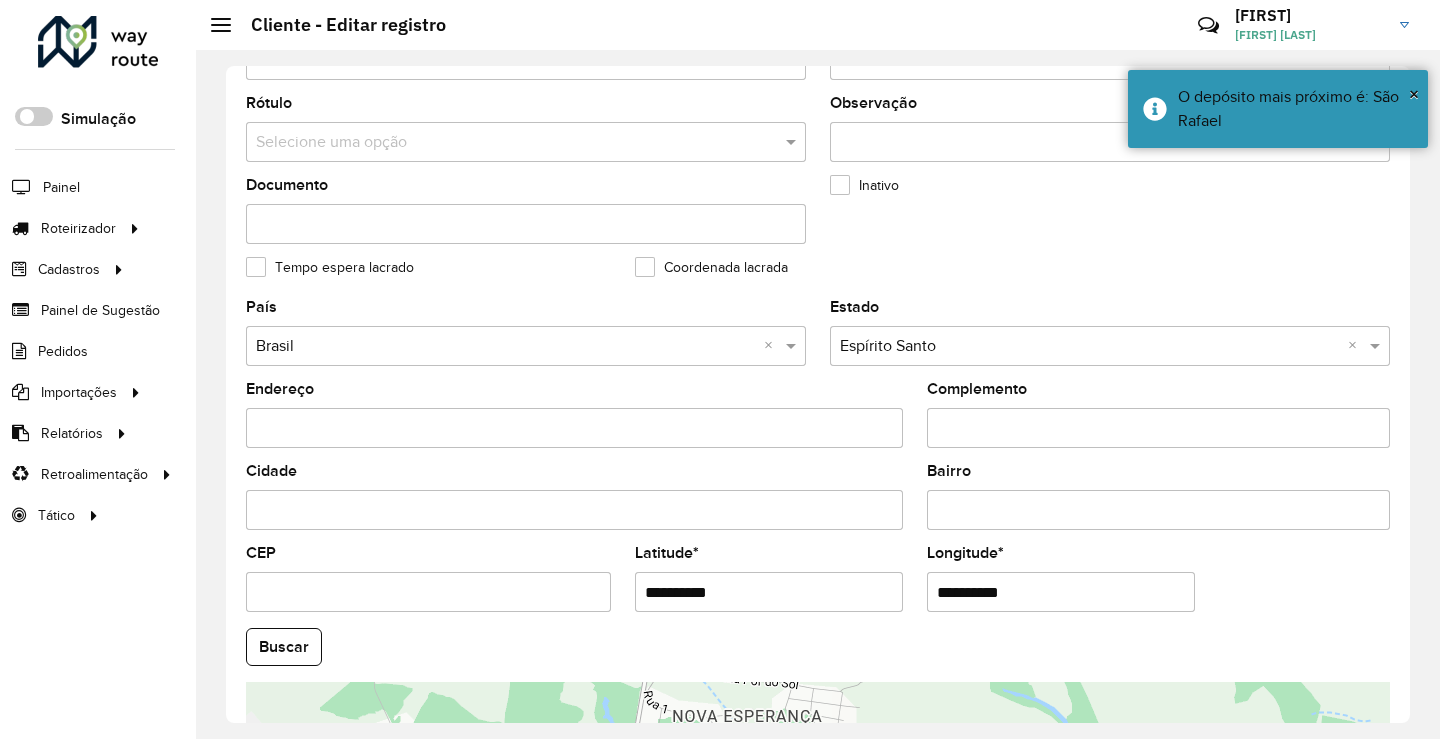 scroll, scrollTop: 749, scrollLeft: 0, axis: vertical 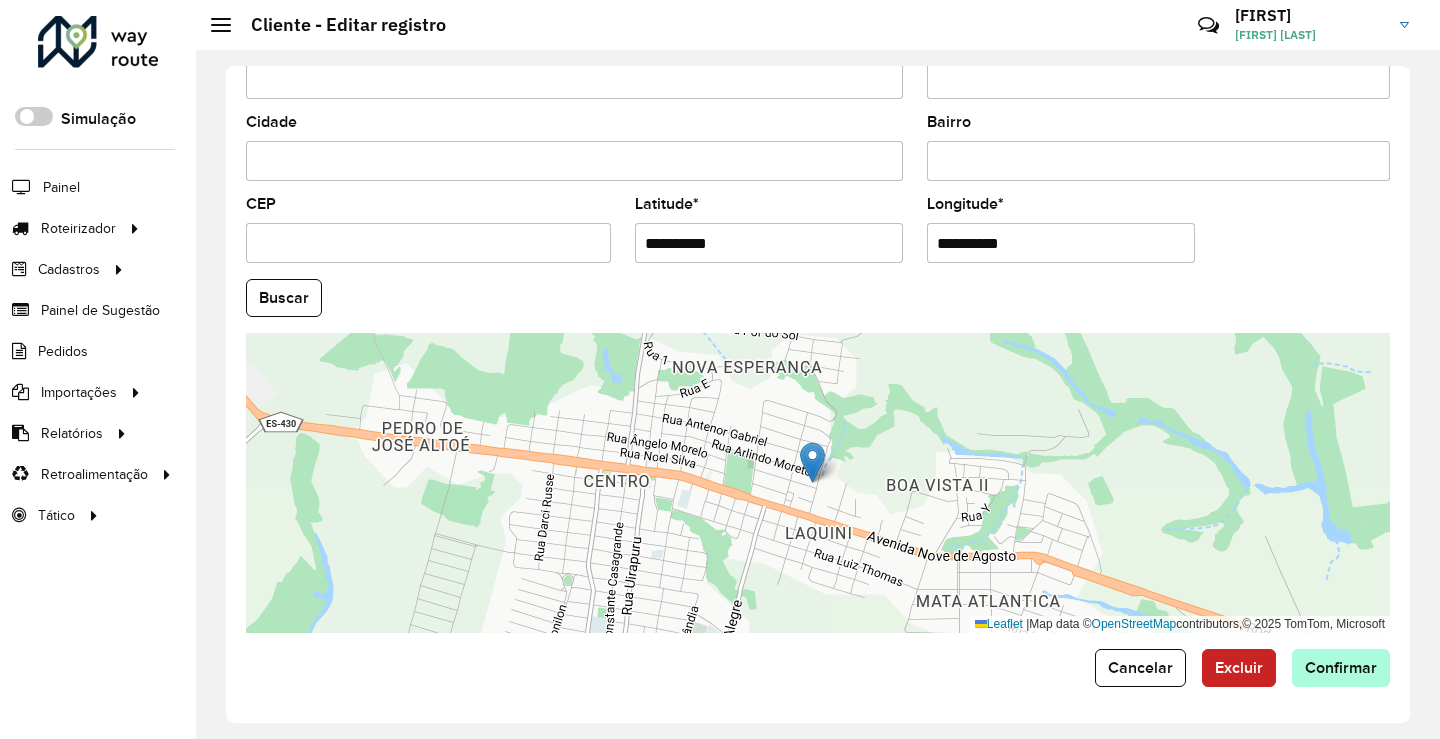 type on "**********" 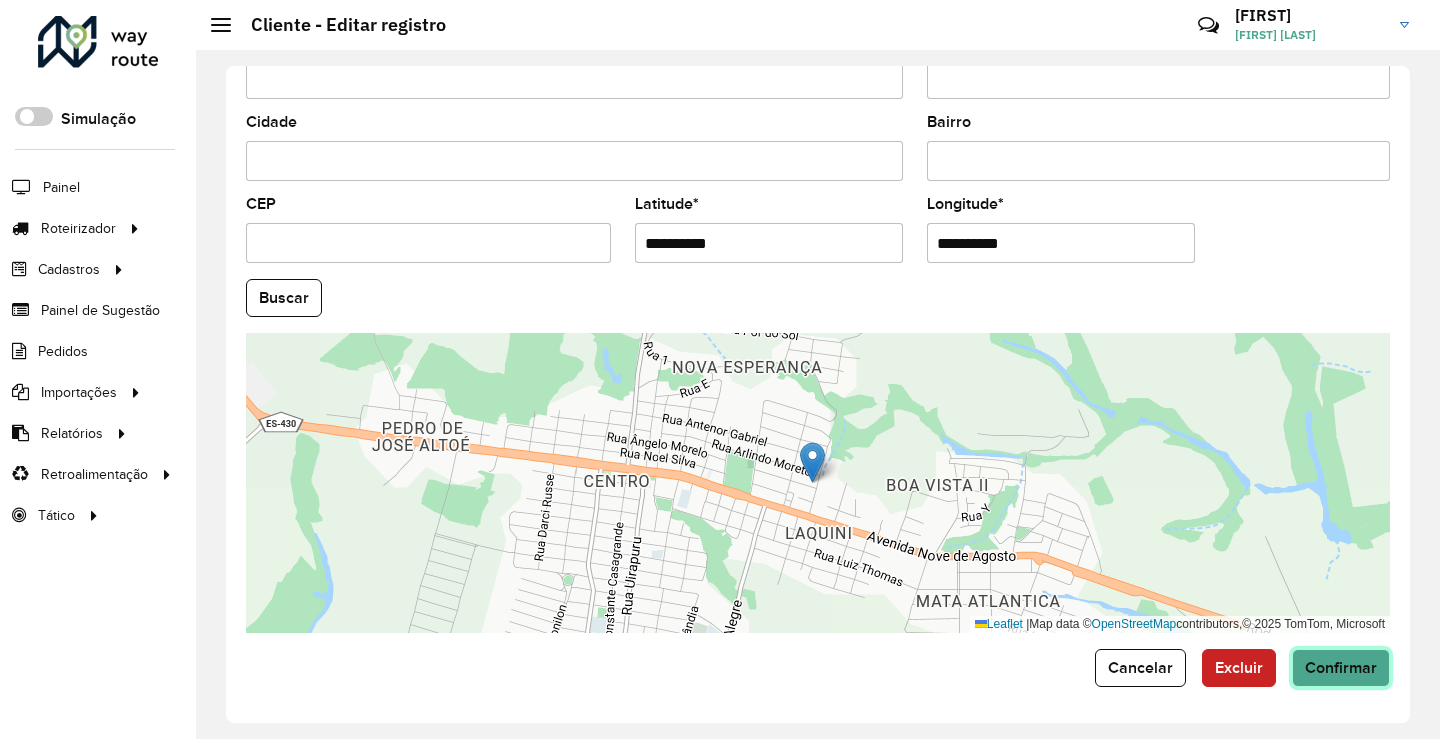 click on "Aguarde...  Pop-up bloqueado!  Seu navegador bloqueou automáticamente a abertura de uma nova janela.   Acesse as configurações e adicione o endereço do sistema a lista de permissão.   Fechar  Roteirizador AmbevTech Simulação Painel Roteirizador Entregas Vendas Cadastros Checkpoint Classificações de venda Cliente Consulta de setores Depósito Disponibilidade de veículos Fator tipo de produto Gabarito planner Grupo Rota Fator Tipo Produto Grupo de rotas exclusiva Grupo de setores Layout integração Modelo Parada Pedágio Perfil de Vendedor Ponto de apoio FAD Produto Restrição de Atendimento Planner Rodízio de placa Rota exclusiva FAD Rótulo Setor Setor Planner Tipo de cliente Tipo de veículo Tipo de veículo RN Transportadora Vendedor Veículo Painel de Sugestão Pedidos Importações Classificação e volume de venda Clientes Fator tipo produto Gabarito planner Grade de atendimento Janela de atendimento Localização Pedidos Restrição de Atendimento Planner Tempo de espera Vendedor Veículos" at bounding box center [720, 369] 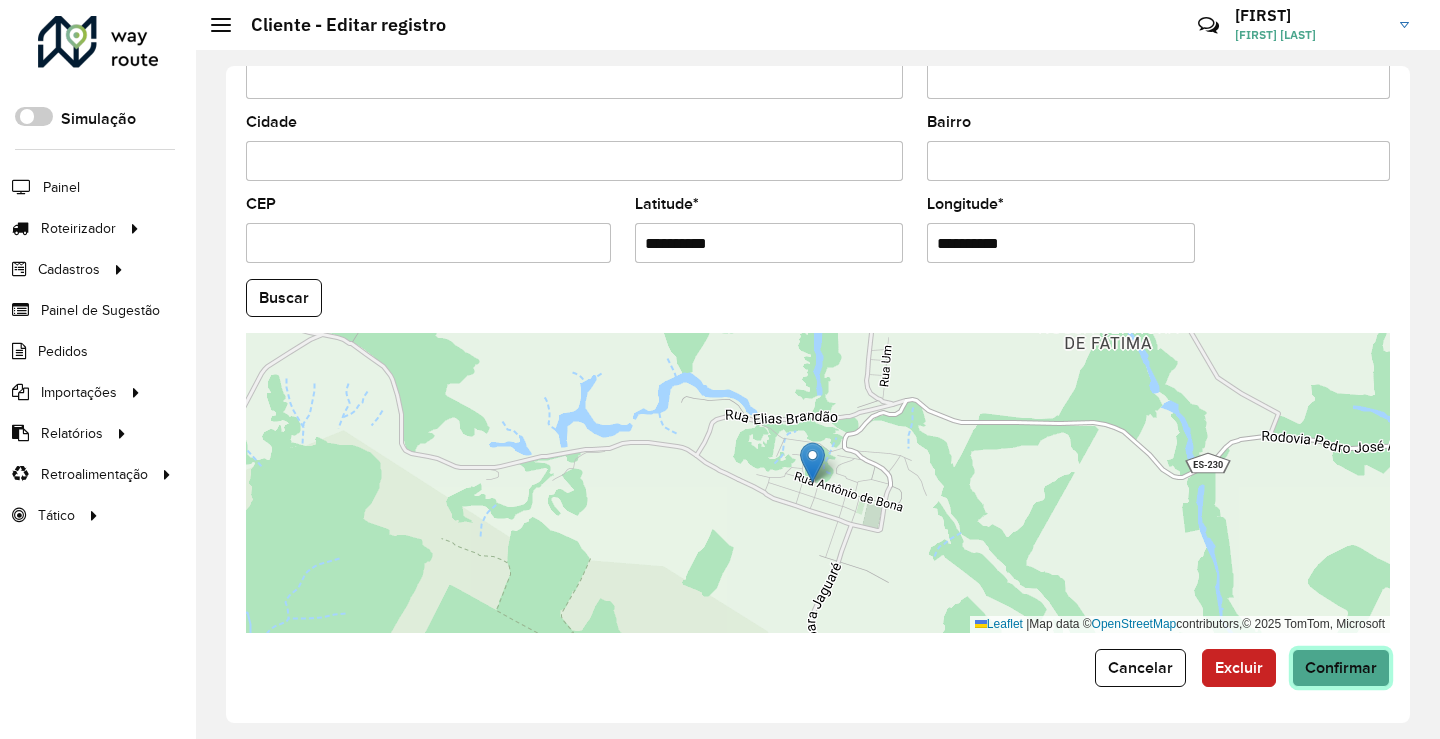 click on "Confirmar" 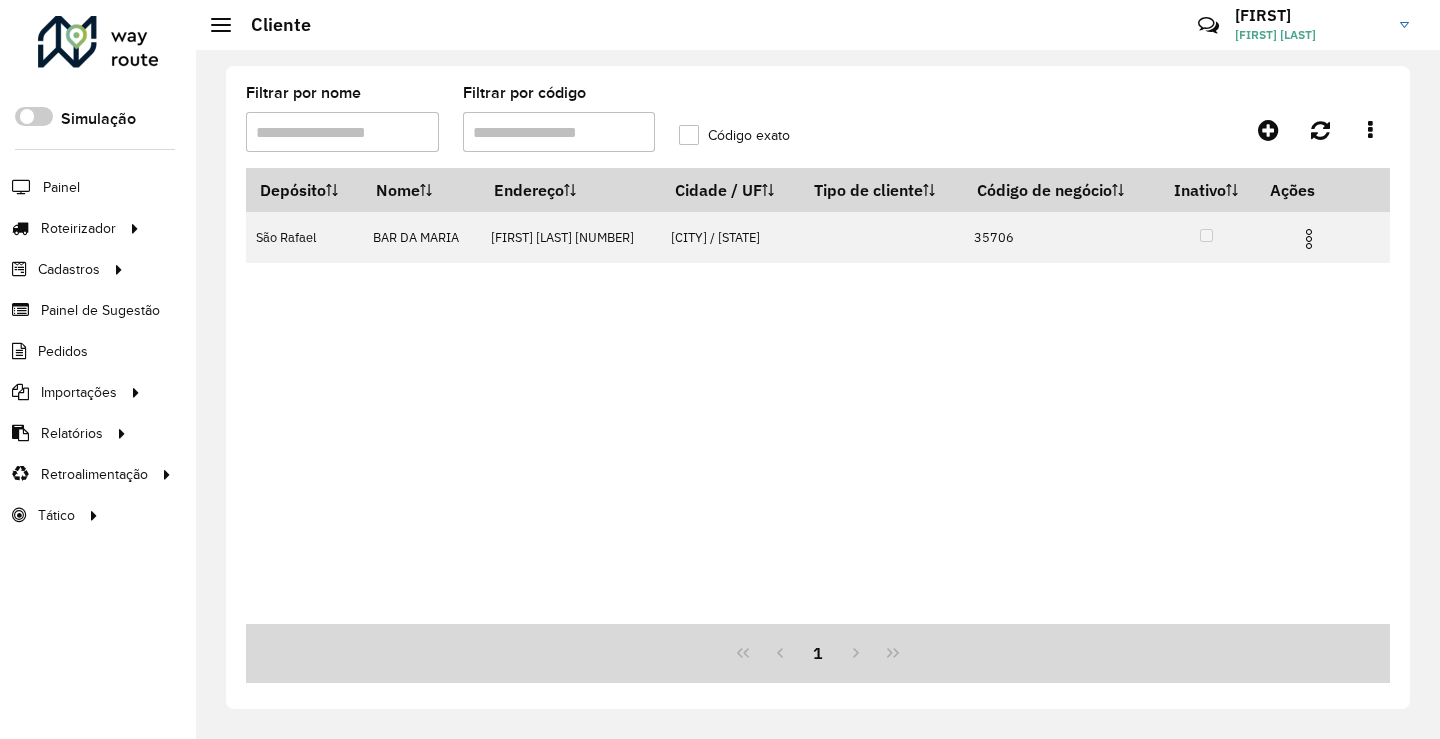 drag, startPoint x: 531, startPoint y: 130, endPoint x: 288, endPoint y: 144, distance: 243.40295 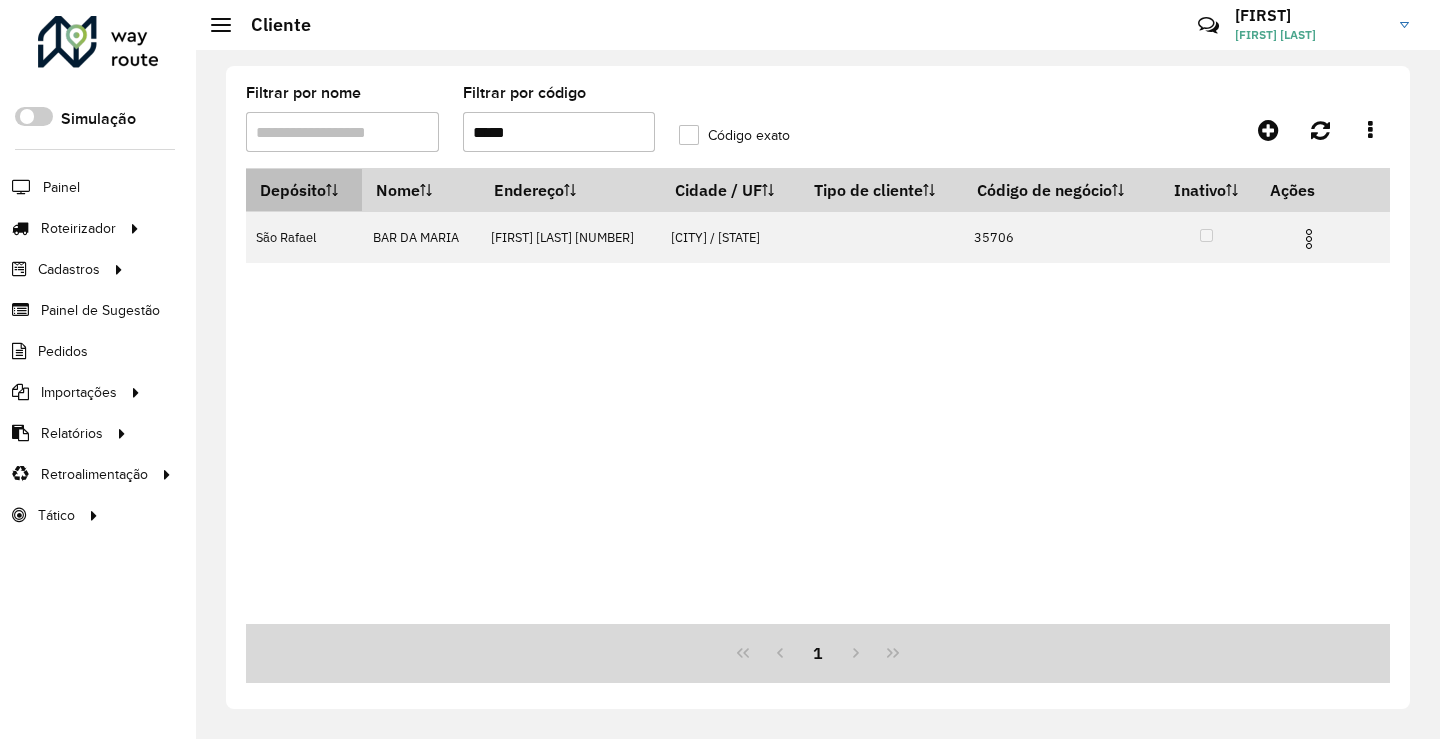 paste on "**********" 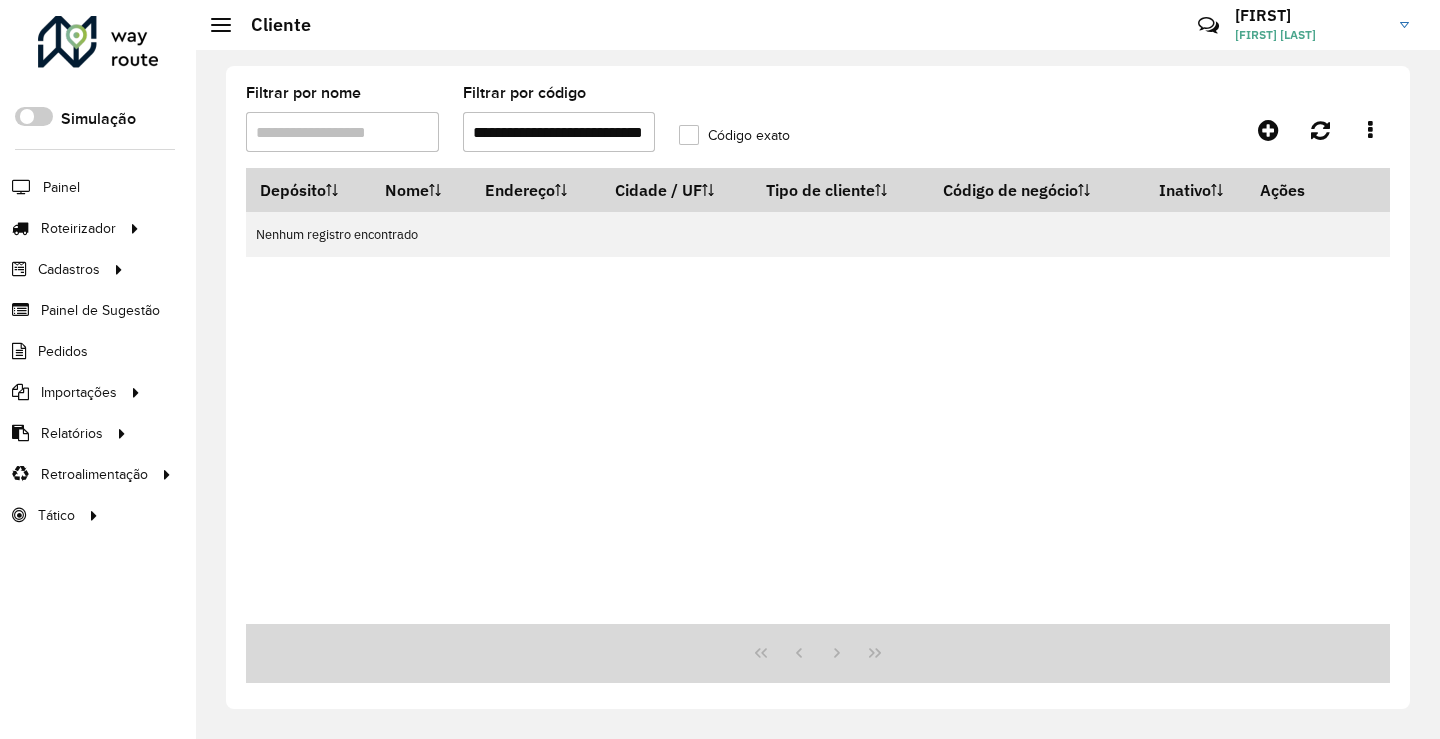 scroll, scrollTop: 0, scrollLeft: 38, axis: horizontal 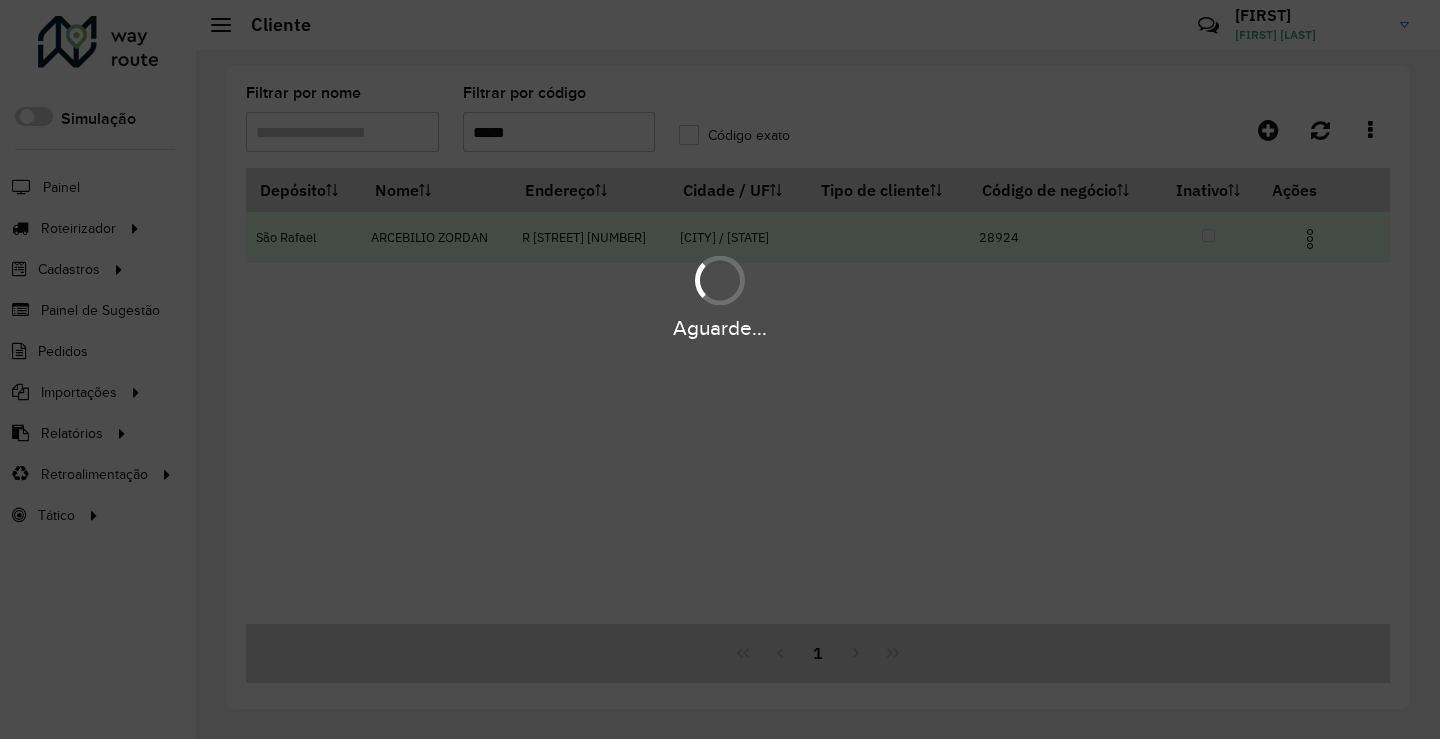 type on "*****" 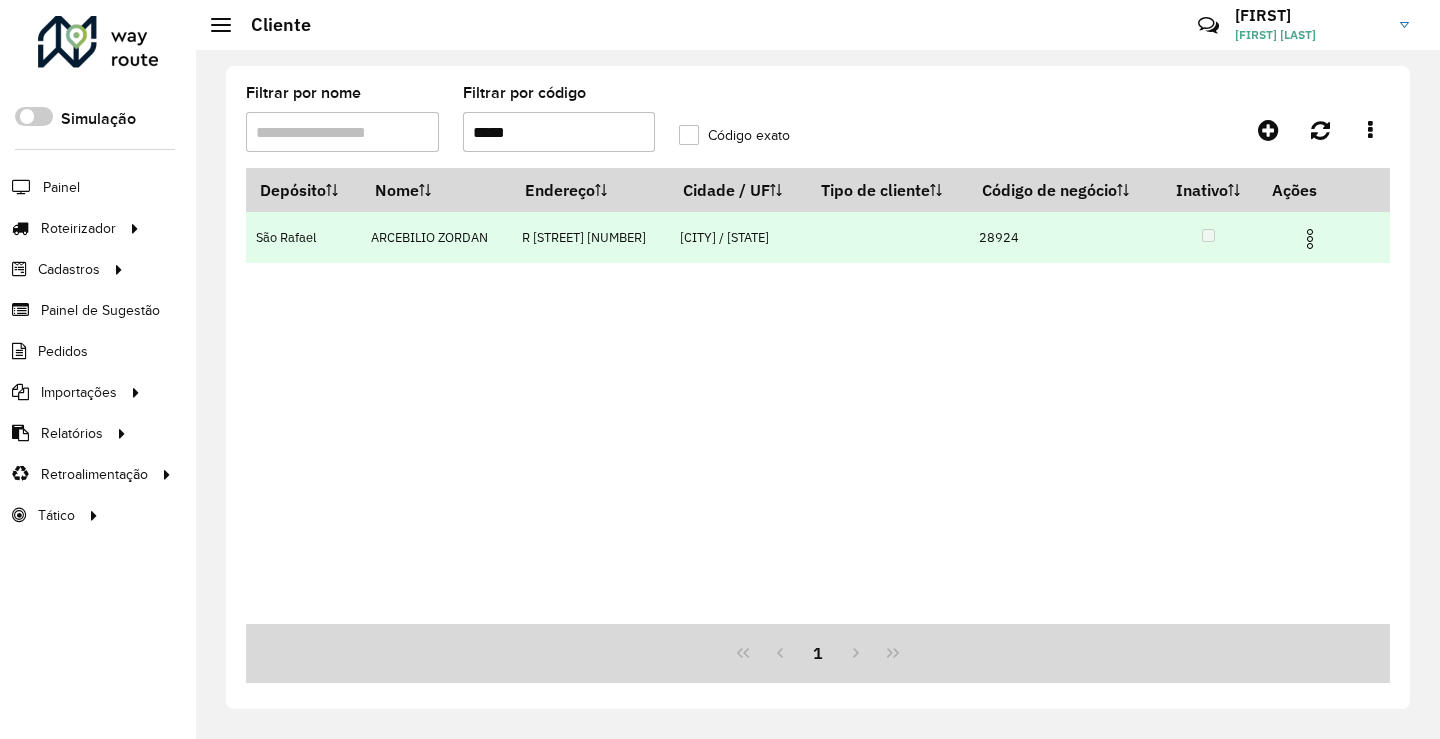 click at bounding box center [1310, 239] 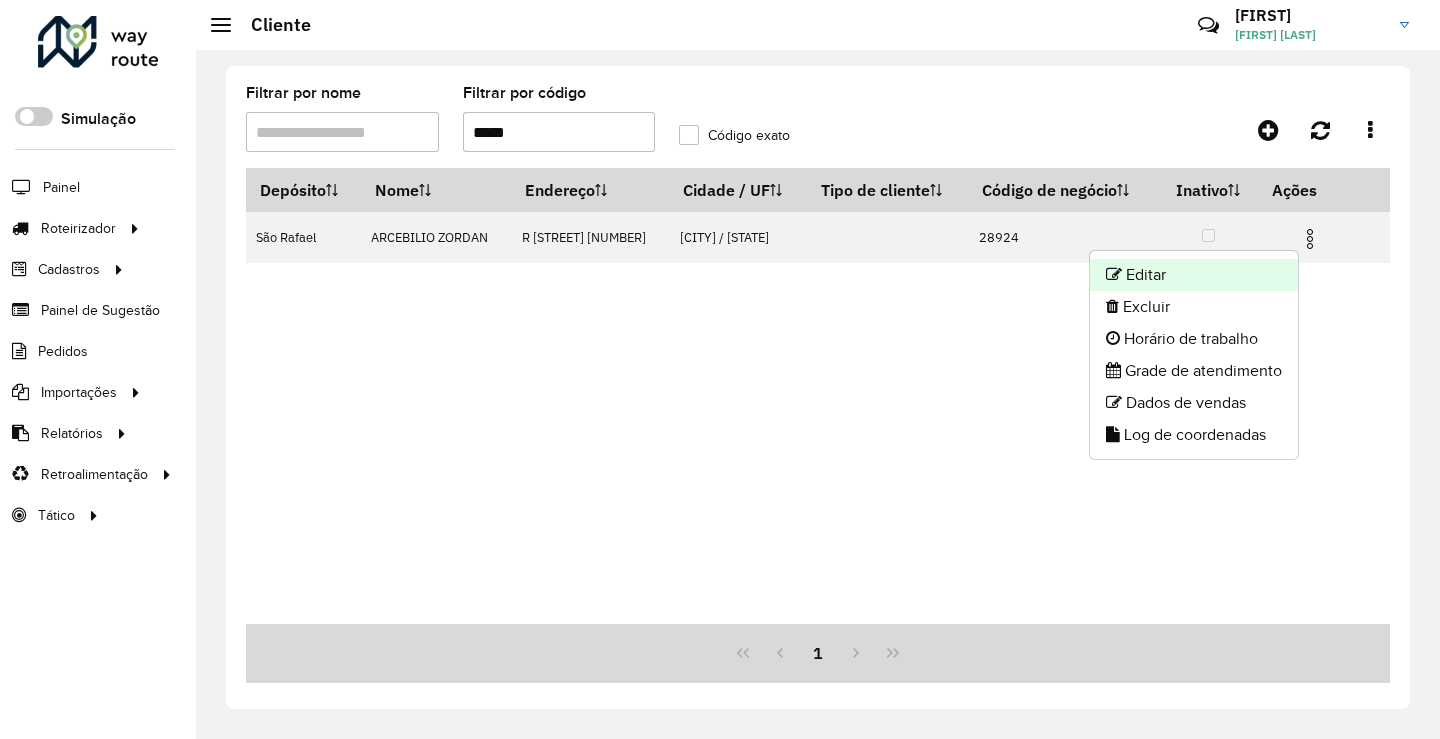 click on "Editar" 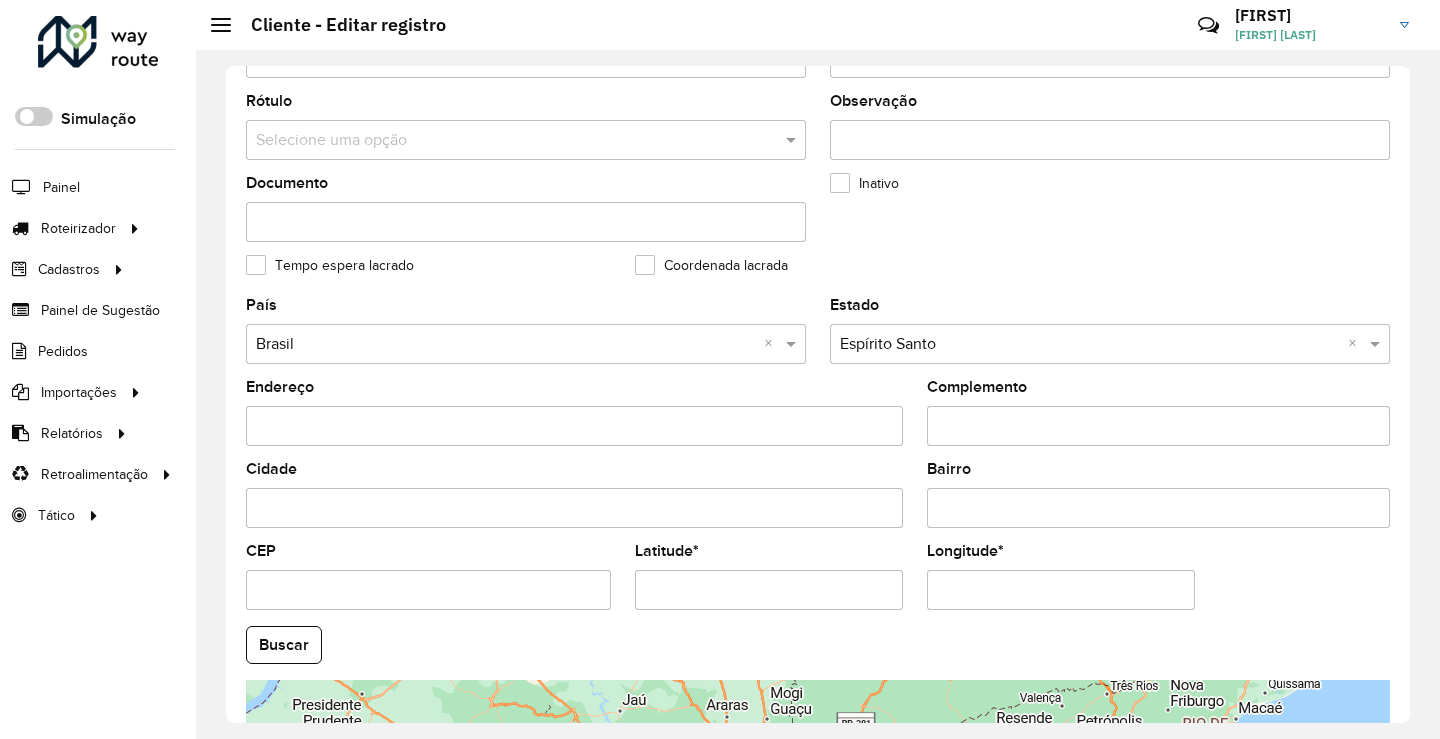 scroll, scrollTop: 500, scrollLeft: 0, axis: vertical 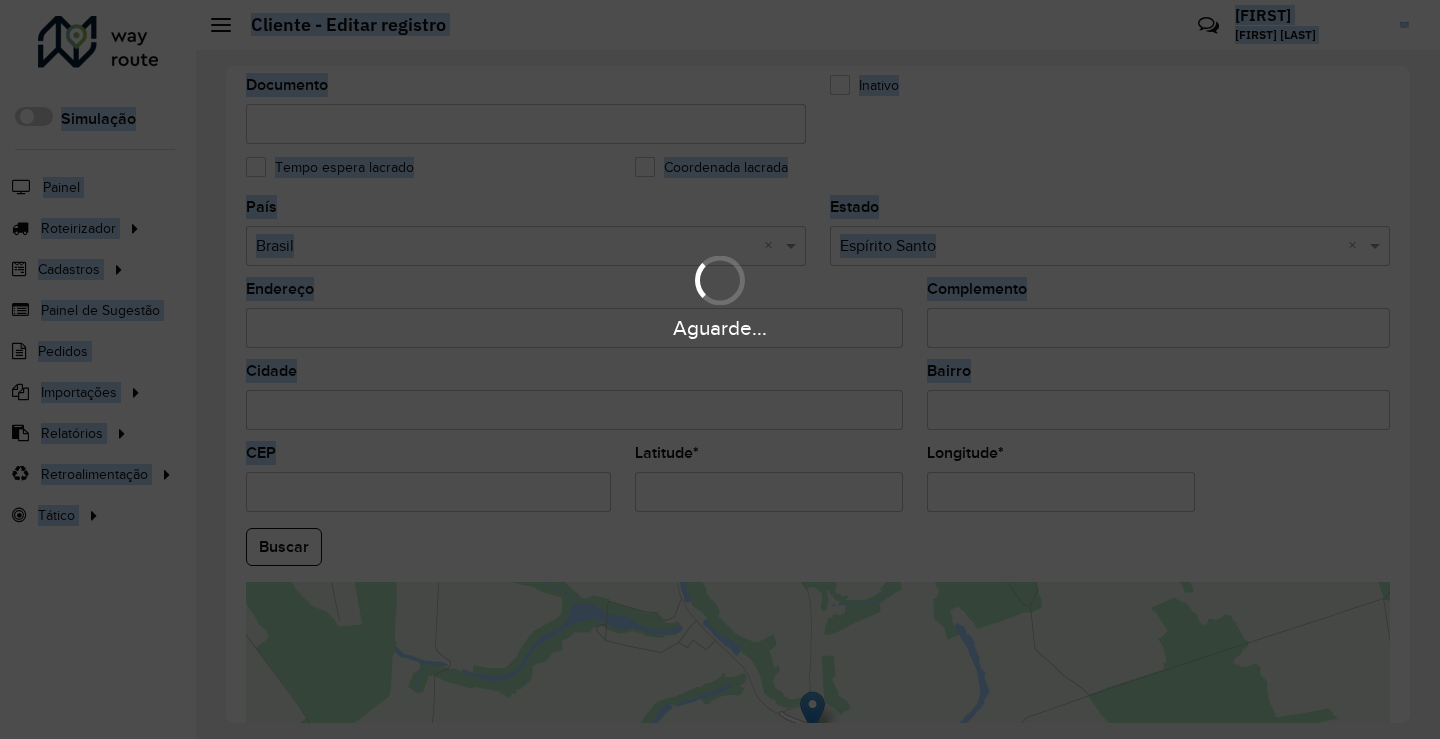drag, startPoint x: 829, startPoint y: 495, endPoint x: 642, endPoint y: 496, distance: 187.00267 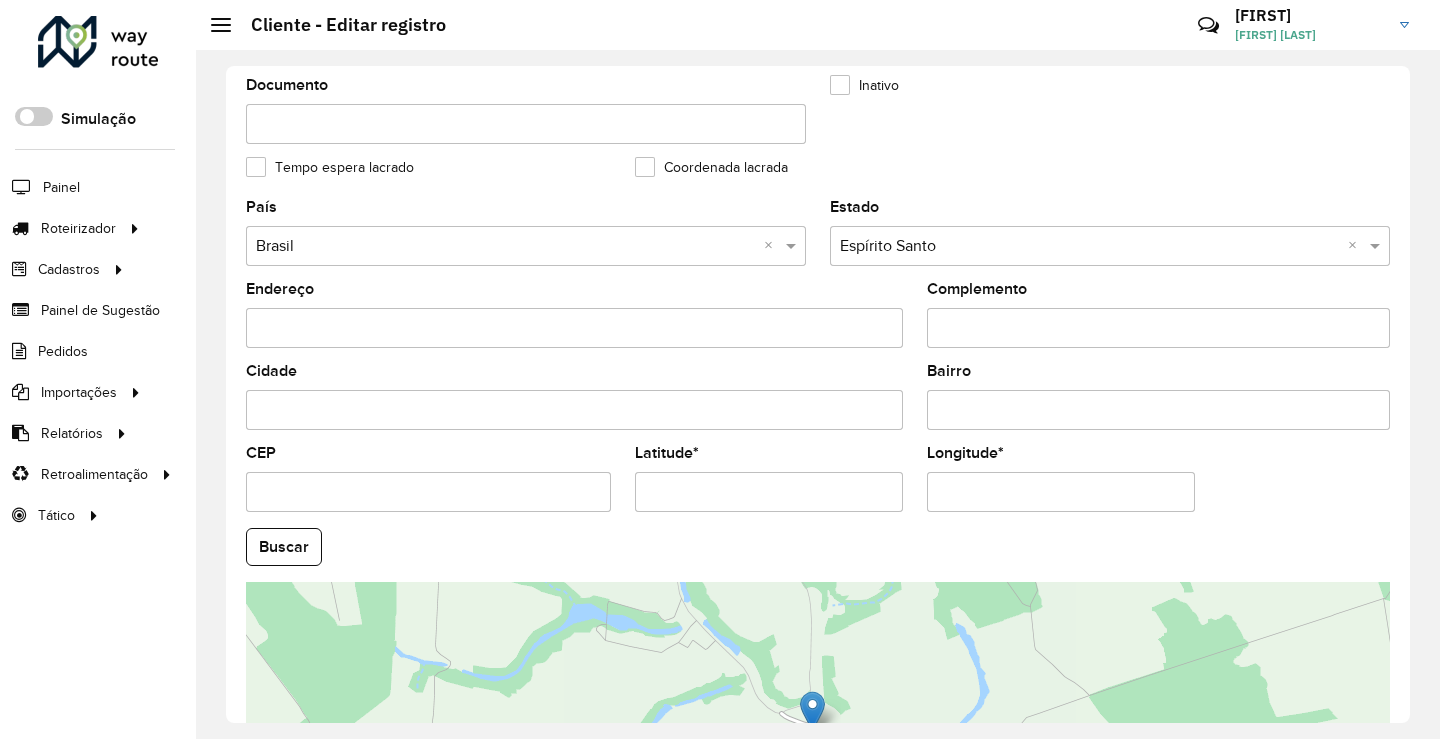 drag, startPoint x: 809, startPoint y: 495, endPoint x: 510, endPoint y: 487, distance: 299.107 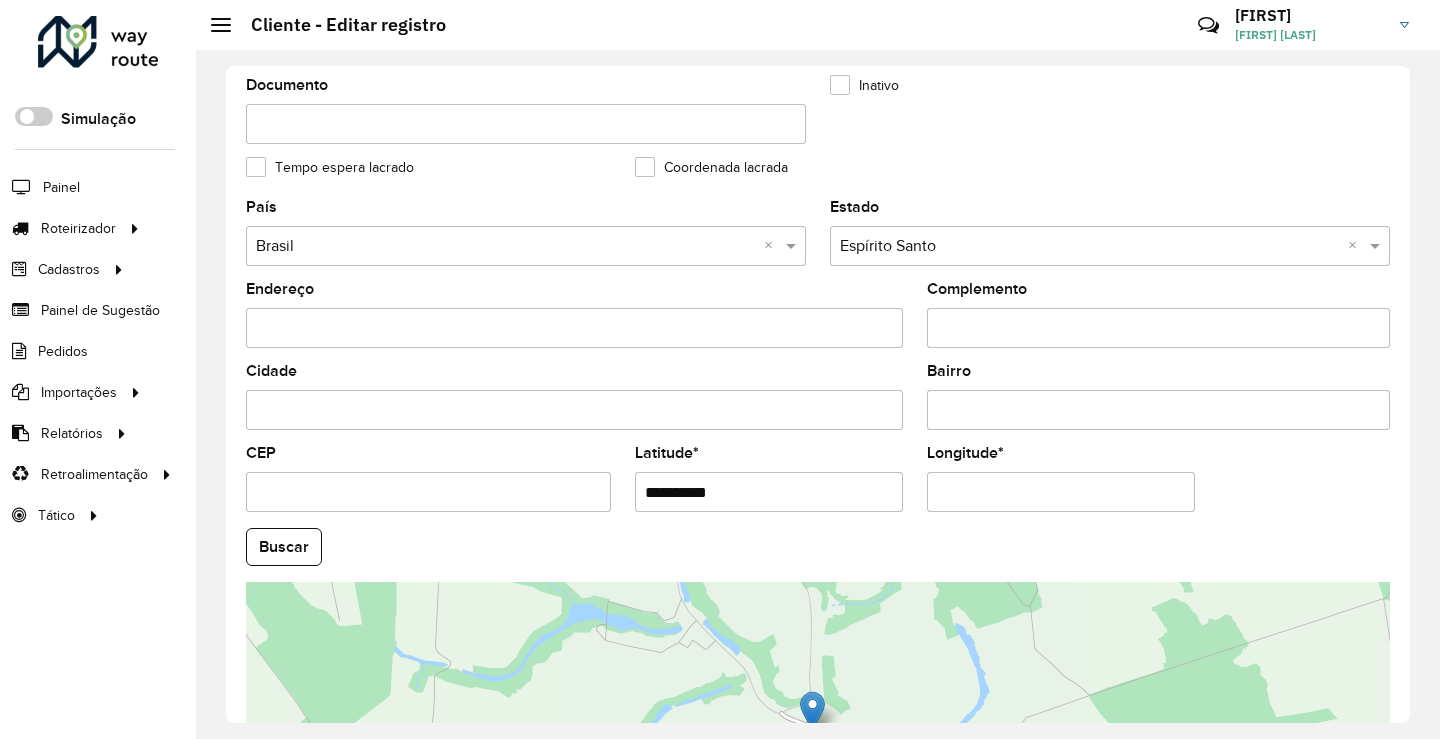 paste on "**********" 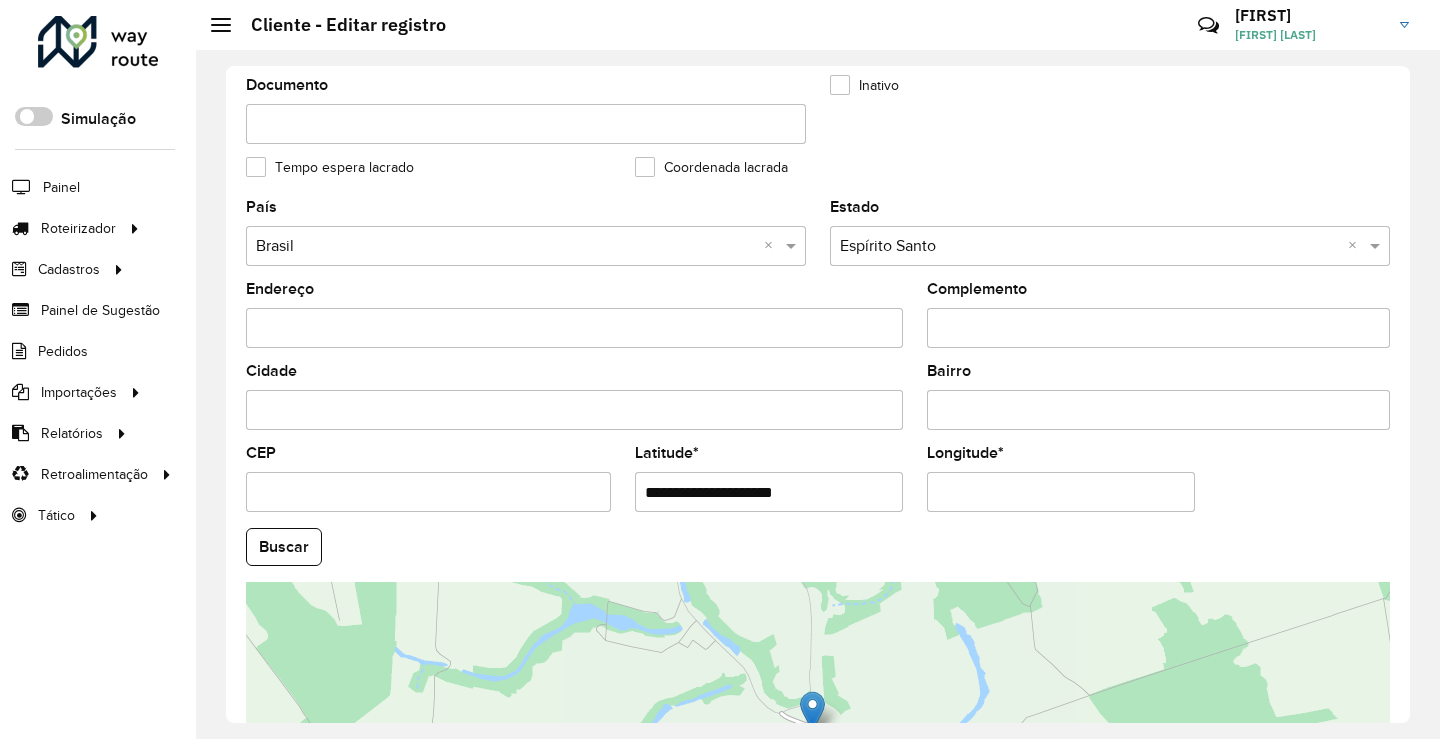 drag, startPoint x: 713, startPoint y: 492, endPoint x: 992, endPoint y: 503, distance: 279.21677 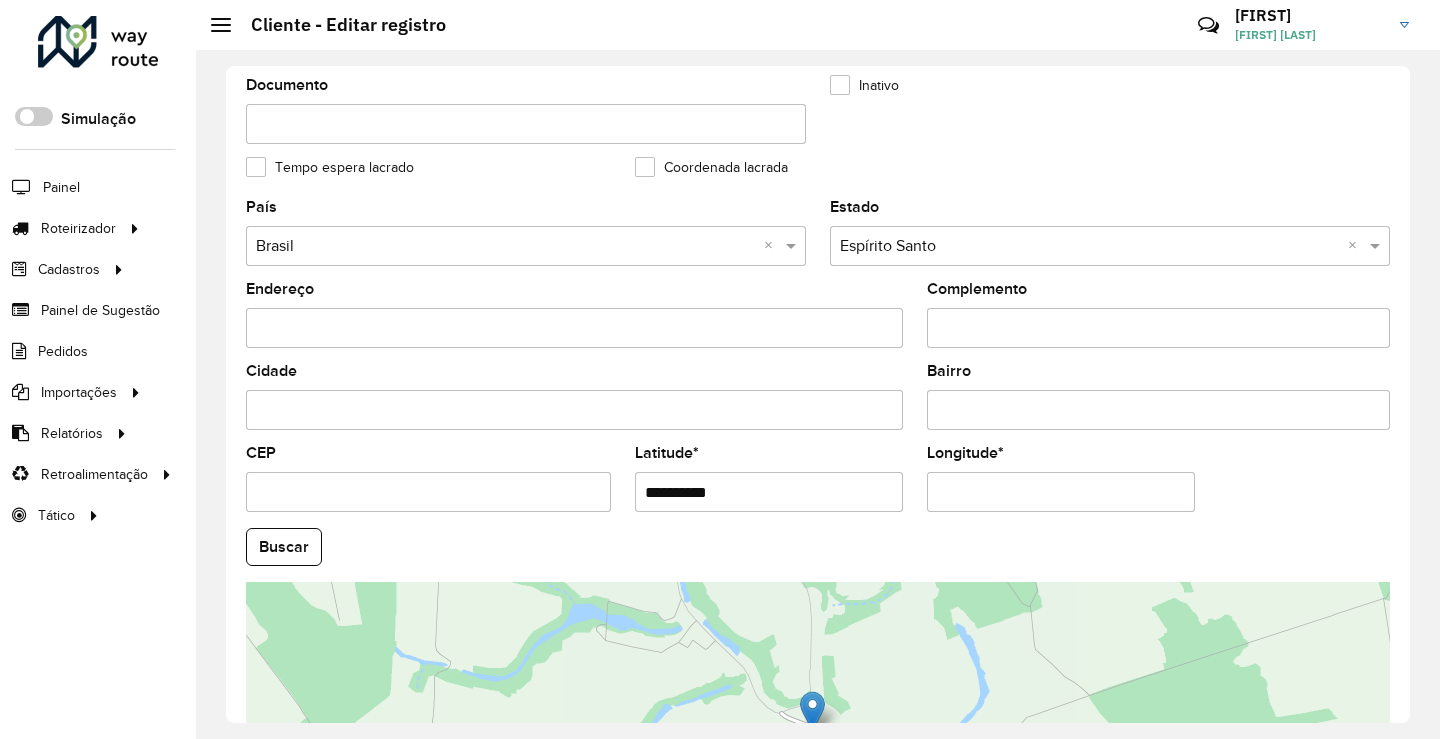 type on "**********" 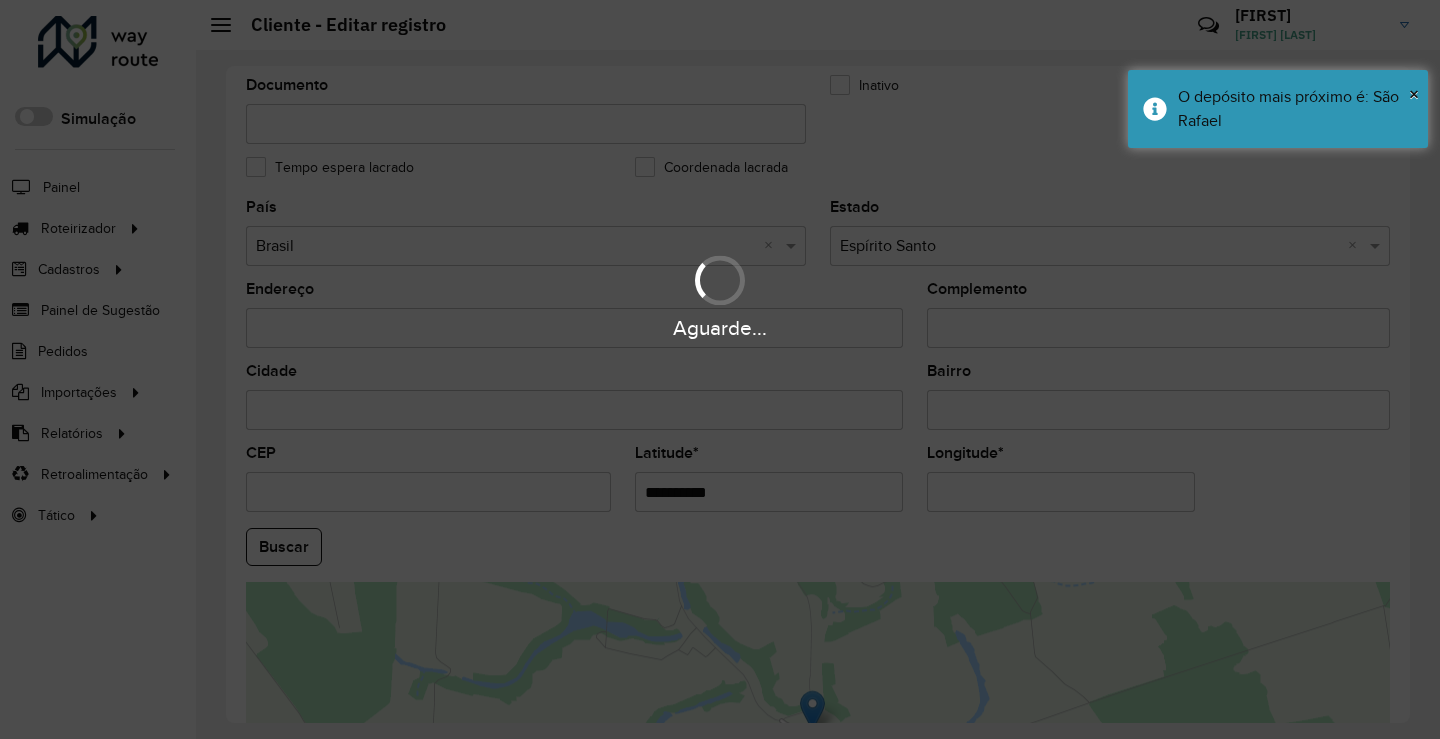drag, startPoint x: 906, startPoint y: 490, endPoint x: 775, endPoint y: 494, distance: 131.06105 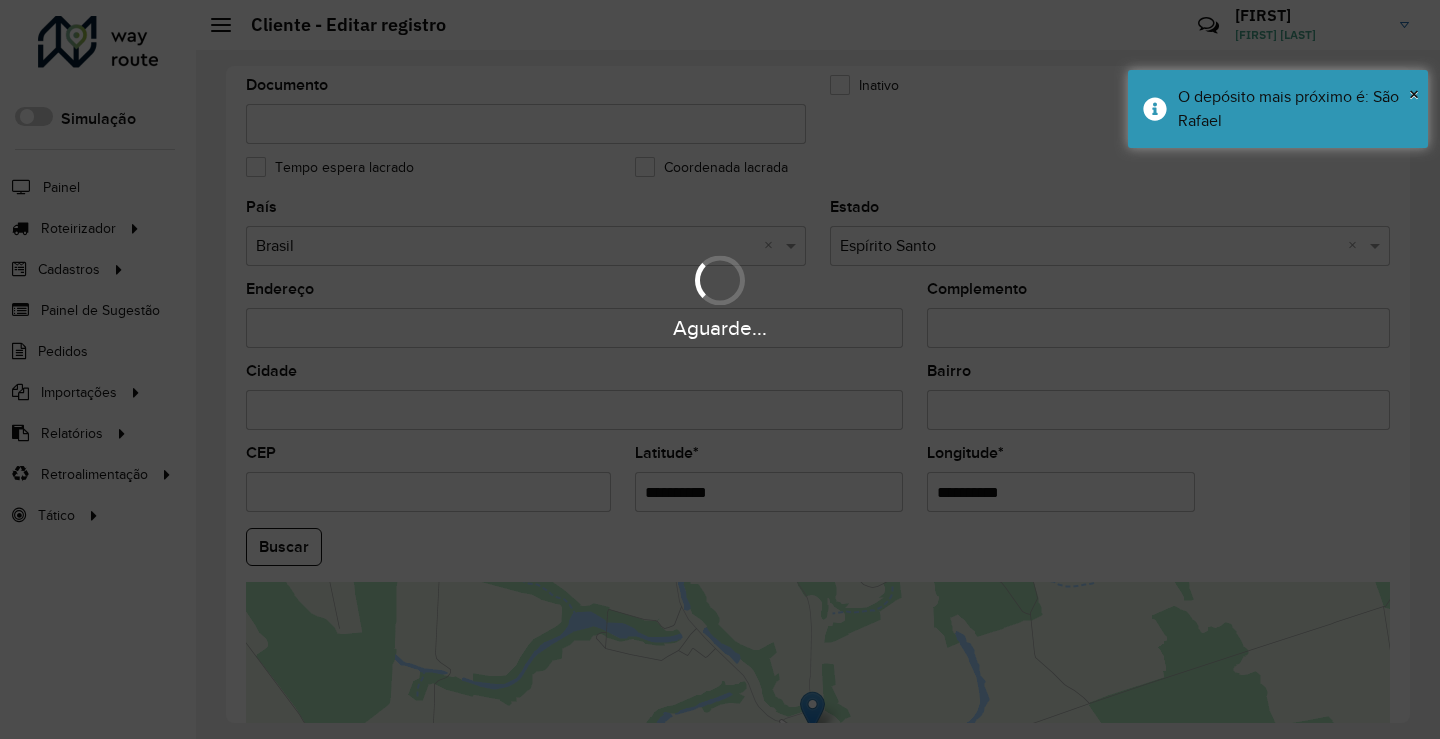 paste on "*" 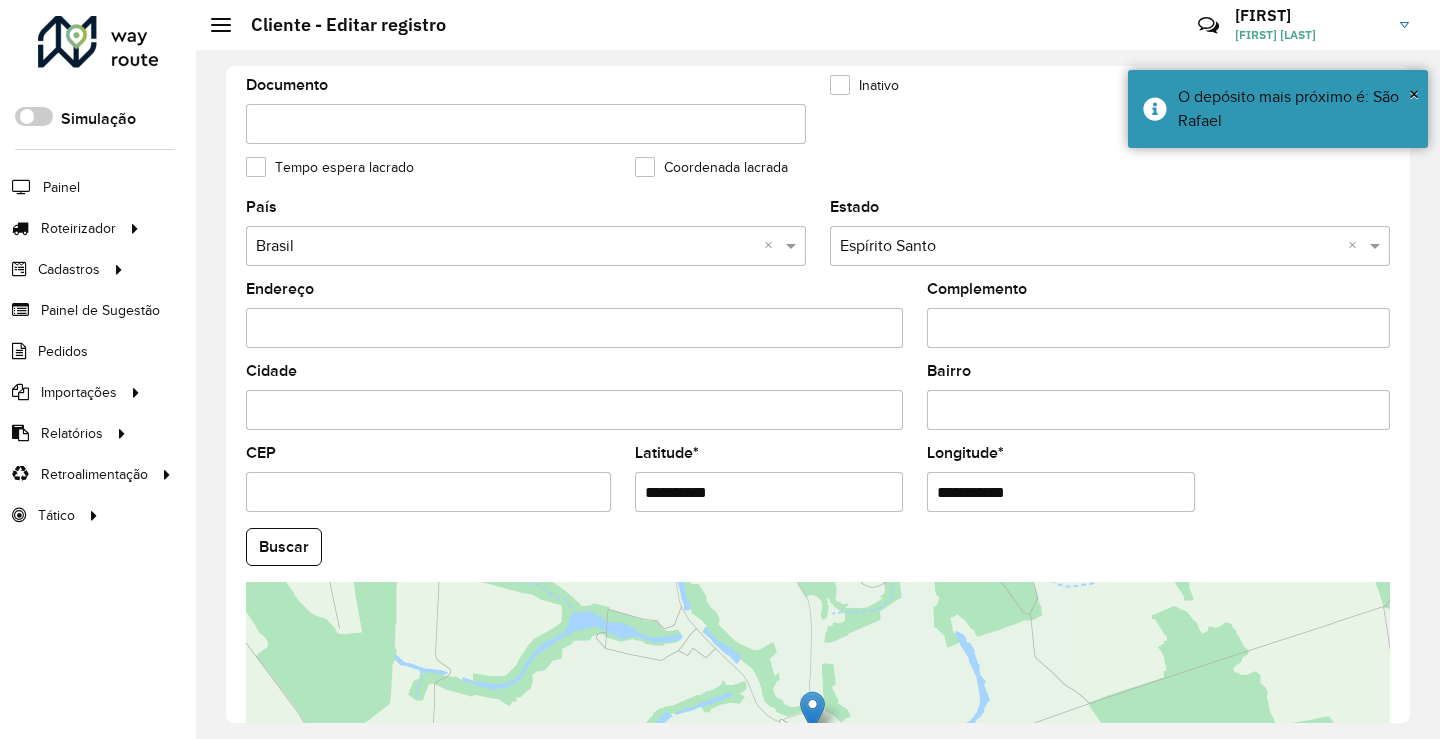 click on "**********" at bounding box center [1061, 492] 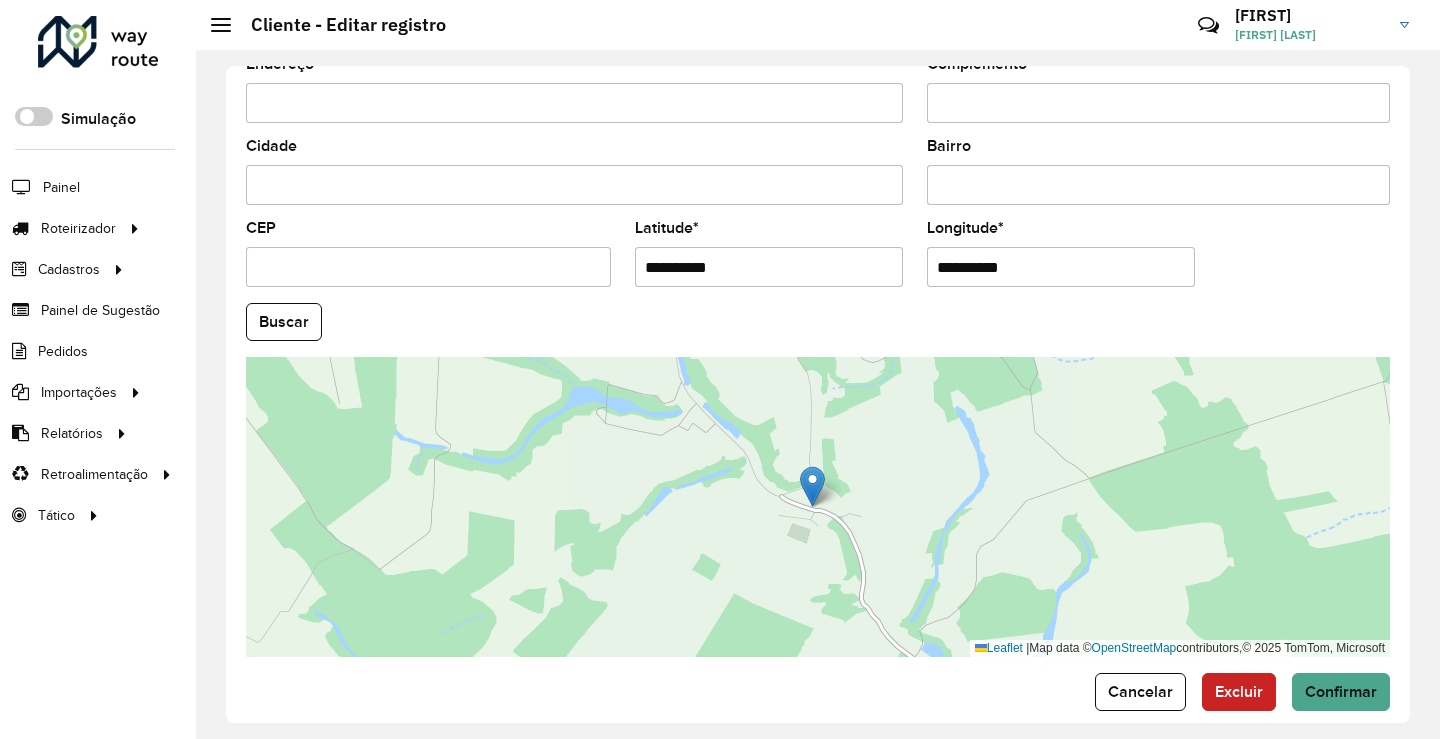 scroll, scrollTop: 749, scrollLeft: 0, axis: vertical 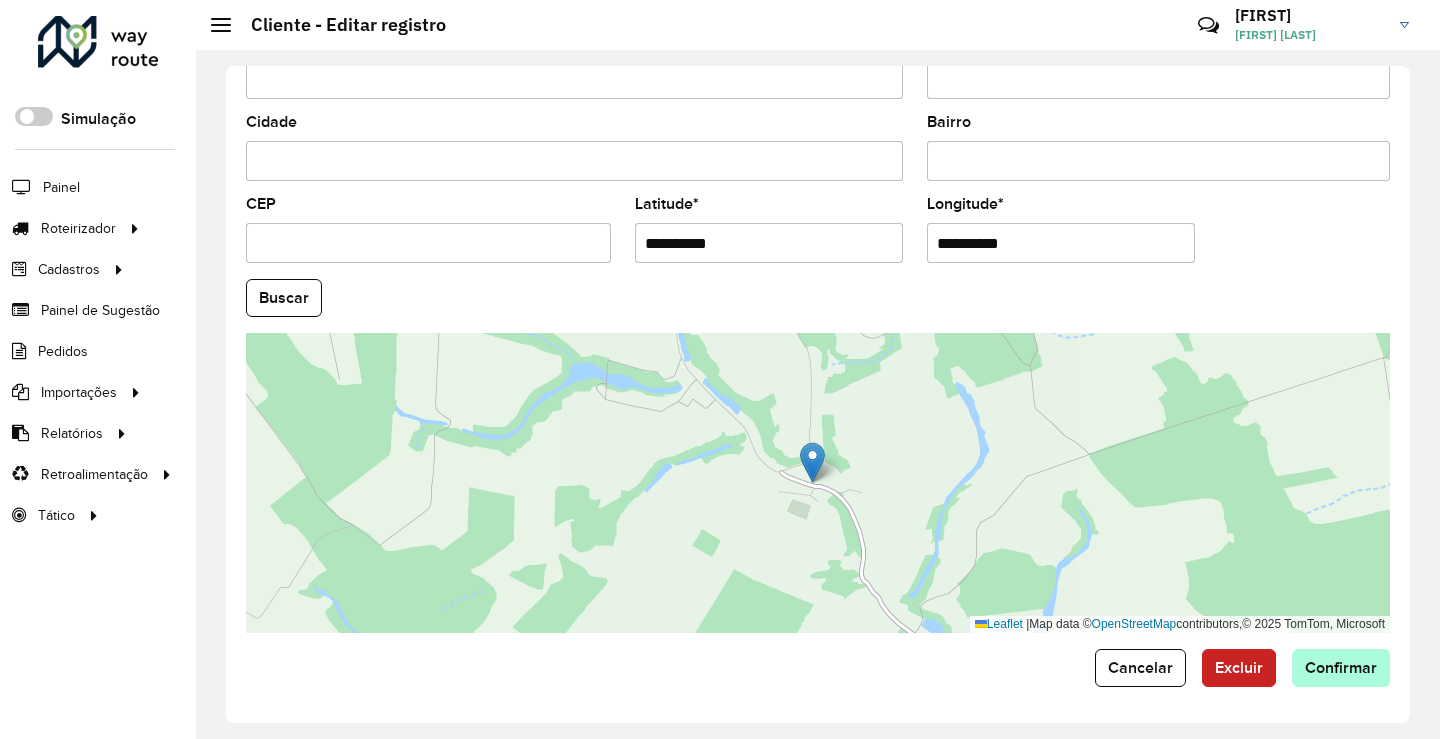 type on "**********" 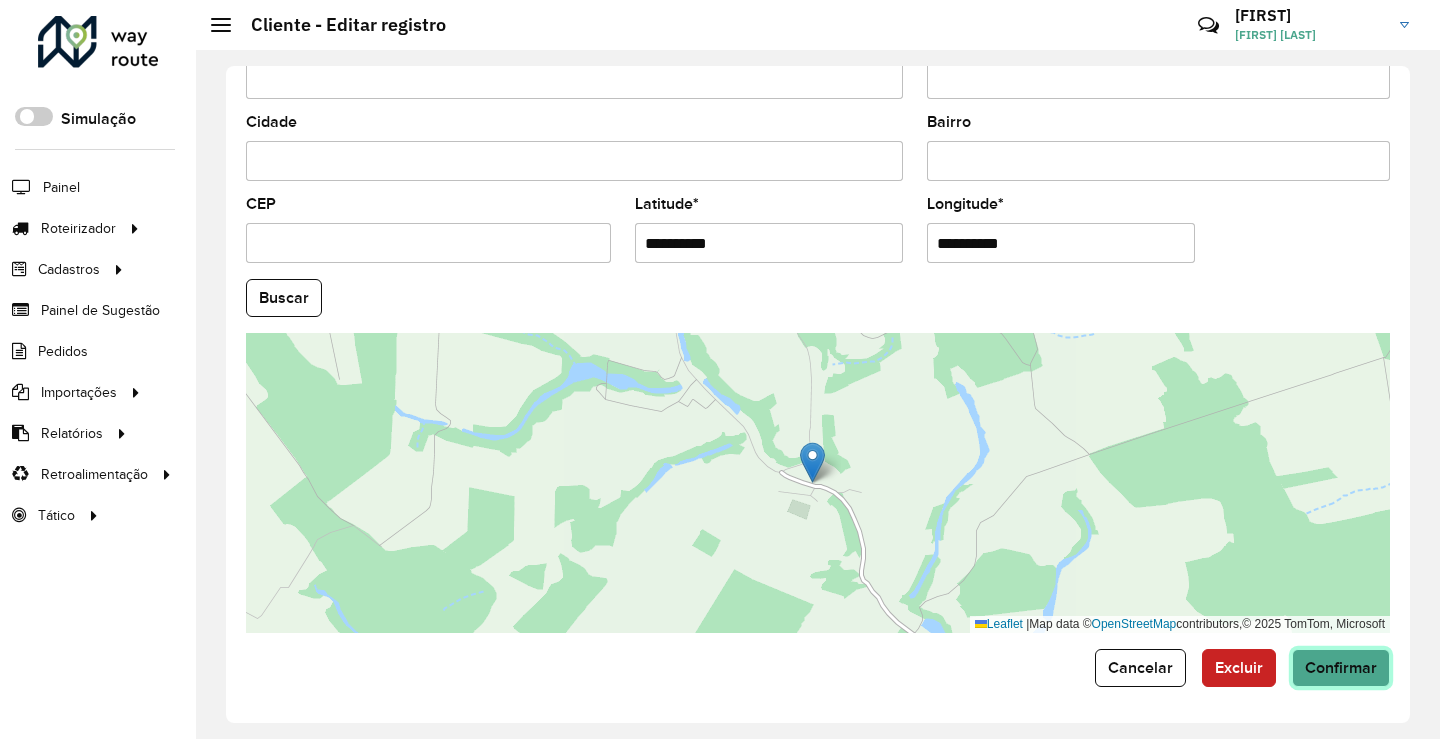 click on "Aguarde...  Pop-up bloqueado!  Seu navegador bloqueou automáticamente a abertura de uma nova janela.   Acesse as configurações e adicione o endereço do sistema a lista de permissão.   Fechar  Roteirizador AmbevTech Simulação Painel Roteirizador Entregas Vendas Cadastros Checkpoint Classificações de venda Cliente Consulta de setores Depósito Disponibilidade de veículos Fator tipo de produto Gabarito planner Grupo Rota Fator Tipo Produto Grupo de rotas exclusiva Grupo de setores Layout integração Modelo Parada Pedágio Perfil de Vendedor Ponto de apoio FAD Produto Restrição de Atendimento Planner Rodízio de placa Rota exclusiva FAD Rótulo Setor Setor Planner Tipo de cliente Tipo de veículo Tipo de veículo RN Transportadora Vendedor Veículo Painel de Sugestão Pedidos Importações Classificação e volume de venda Clientes Fator tipo produto Gabarito planner Grade de atendimento Janela de atendimento Localização Pedidos Restrição de Atendimento Planner Tempo de espera Vendedor Veículos" at bounding box center [720, 369] 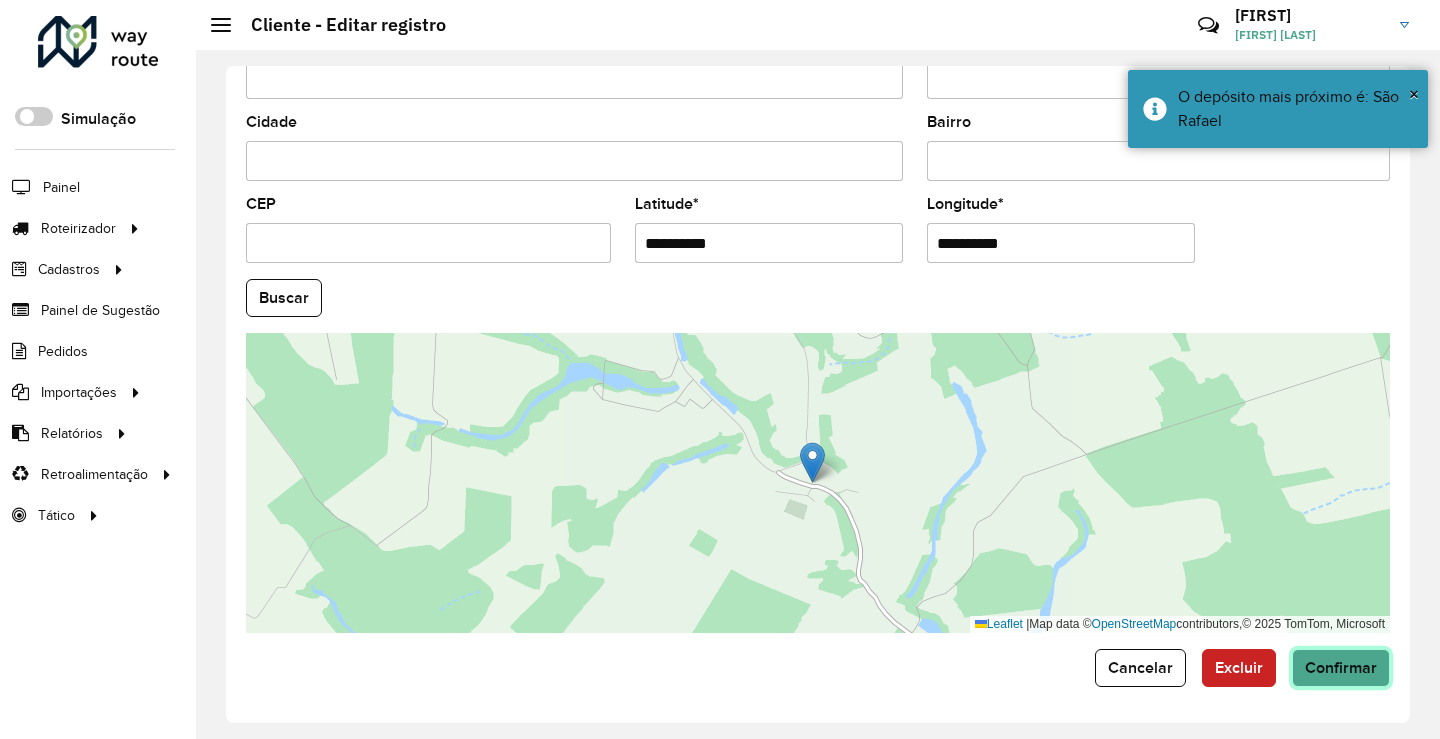 click on "Confirmar" 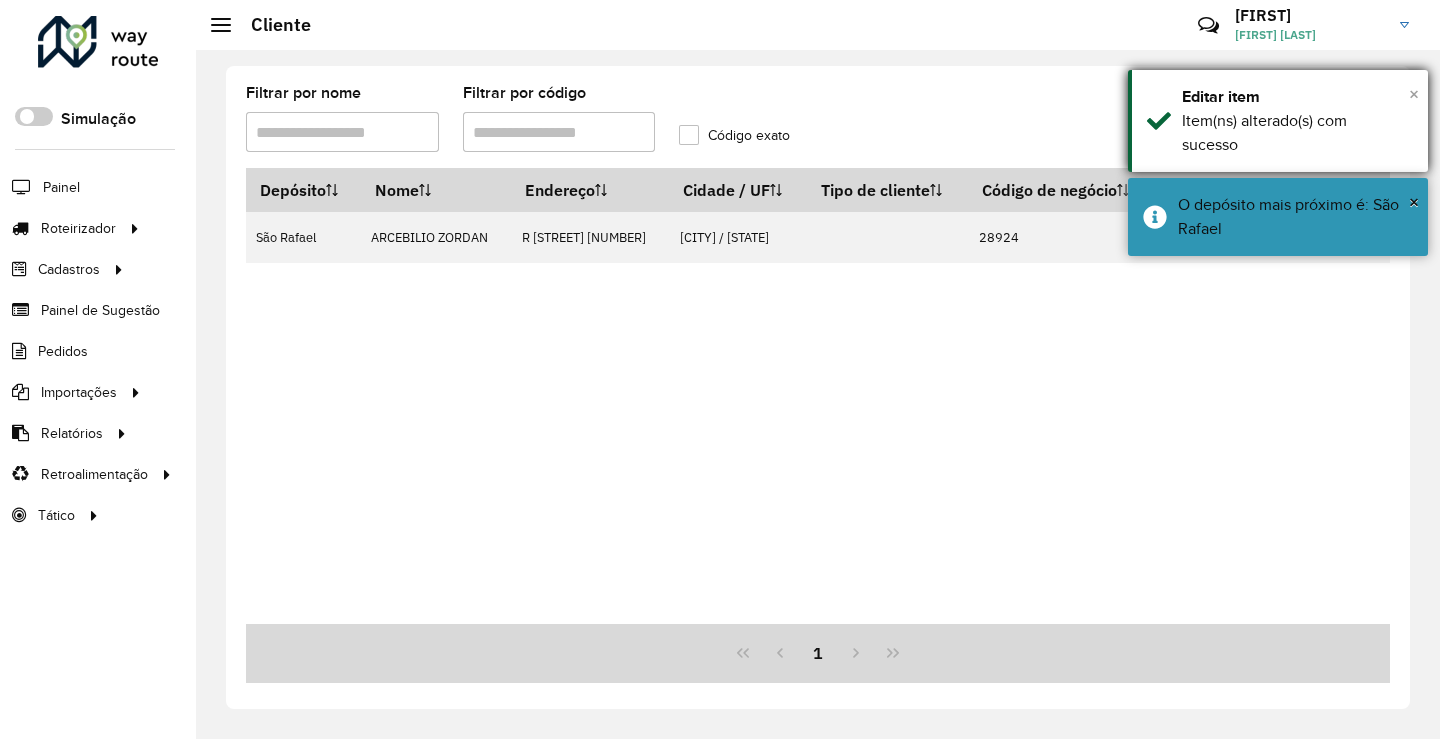 click on "×" at bounding box center [1414, 94] 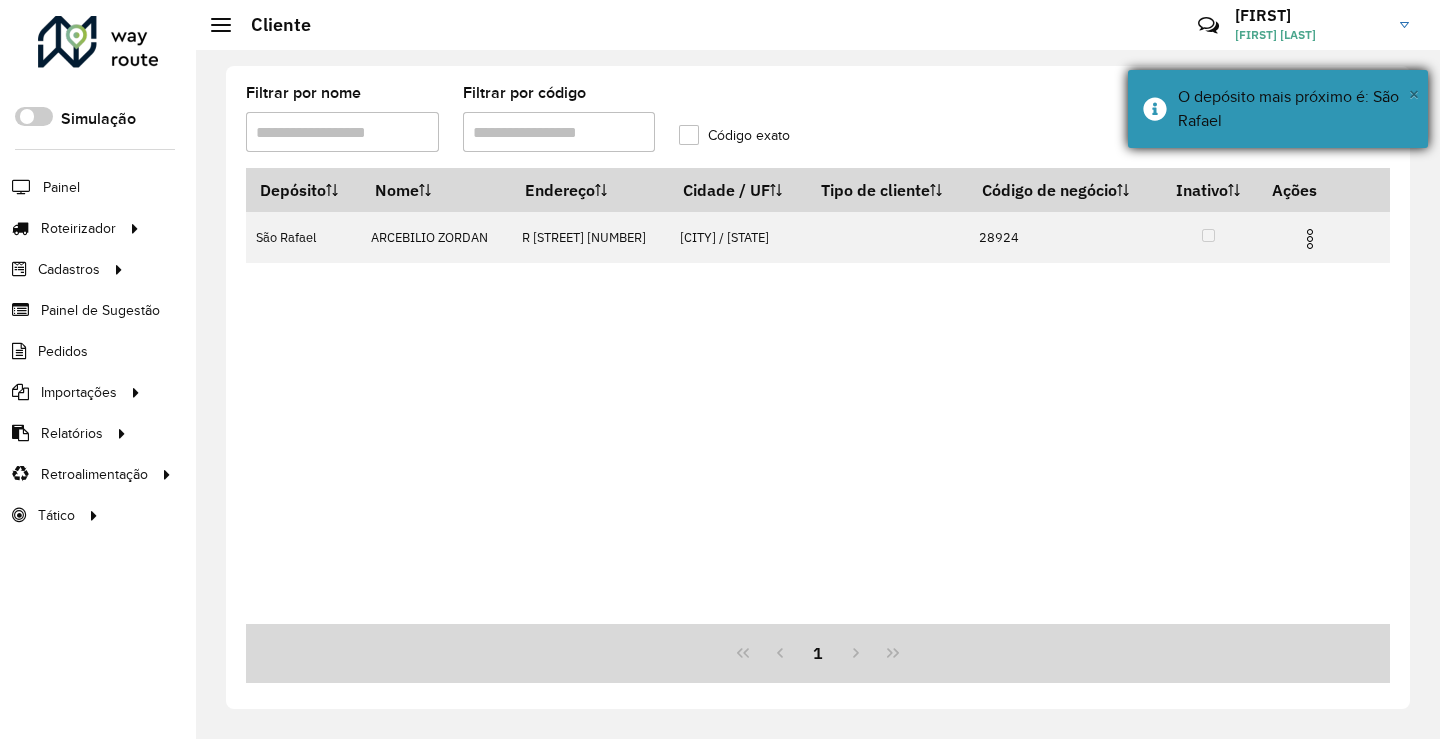 click on "×" at bounding box center (1414, 94) 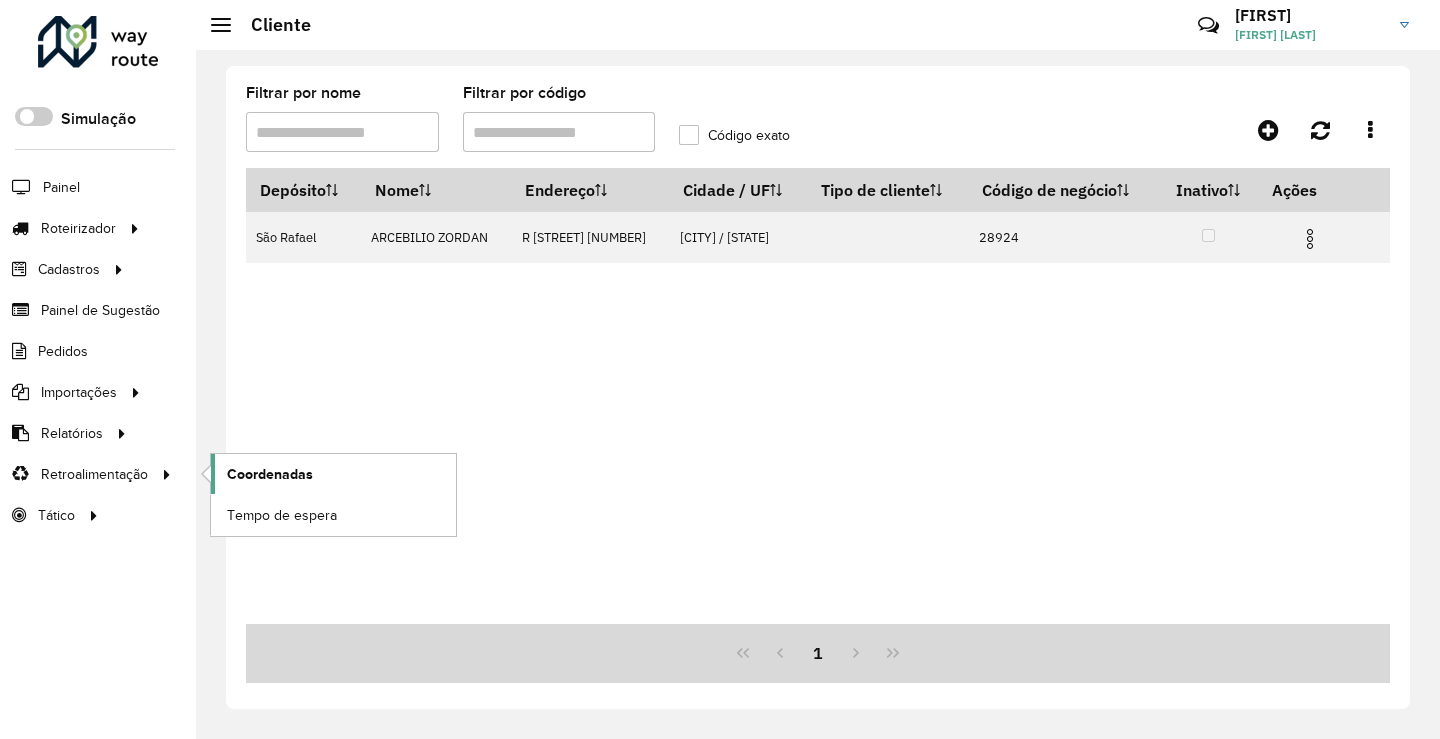 drag, startPoint x: 228, startPoint y: 476, endPoint x: 244, endPoint y: 466, distance: 18.867962 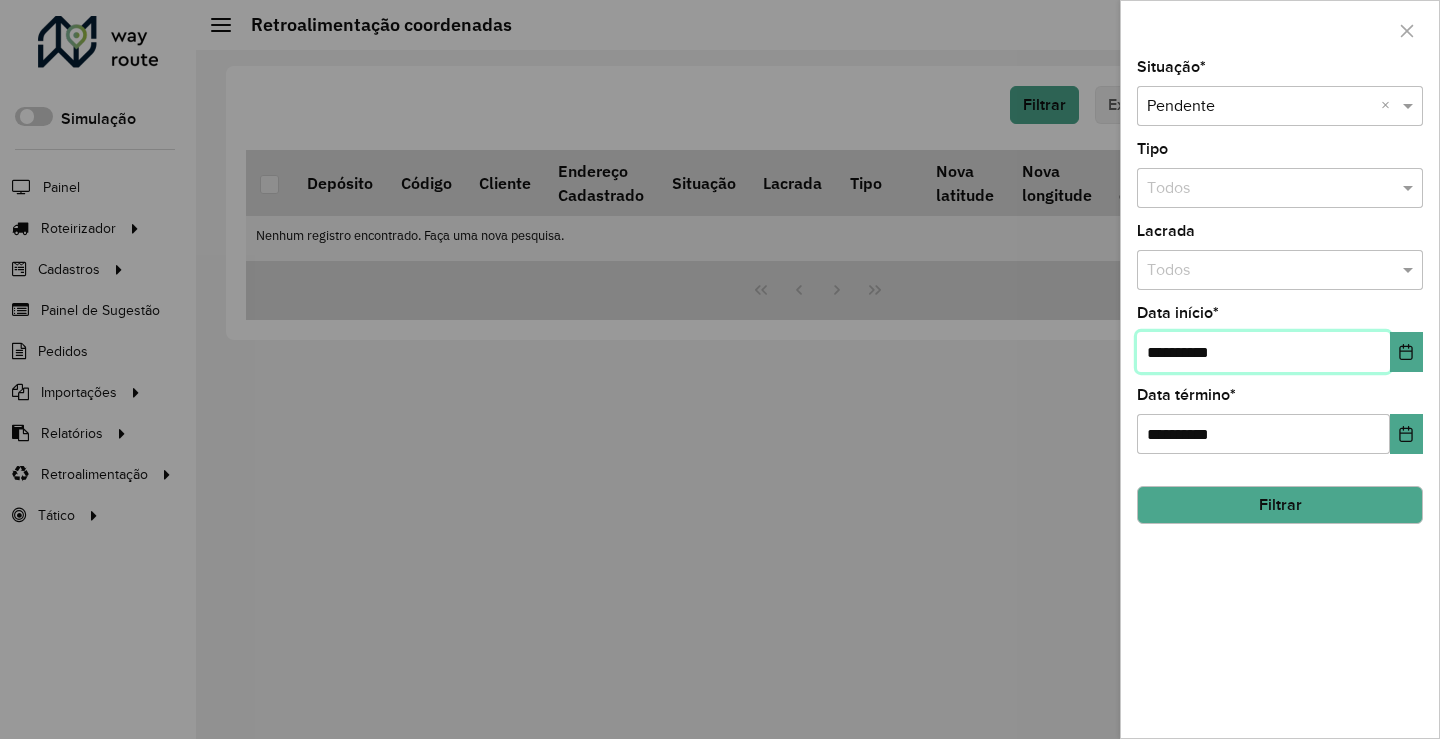click on "**********" at bounding box center [1263, 352] 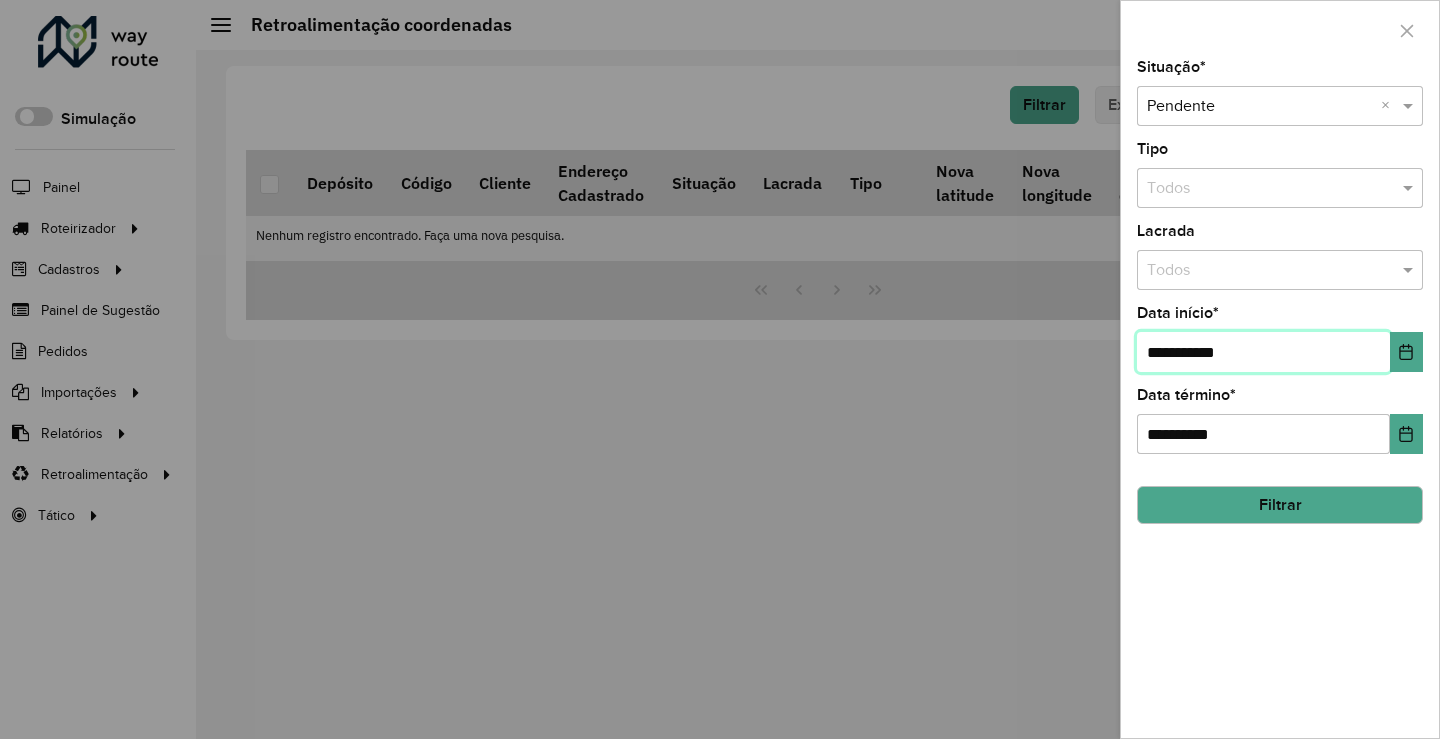 click on "**********" at bounding box center [1263, 352] 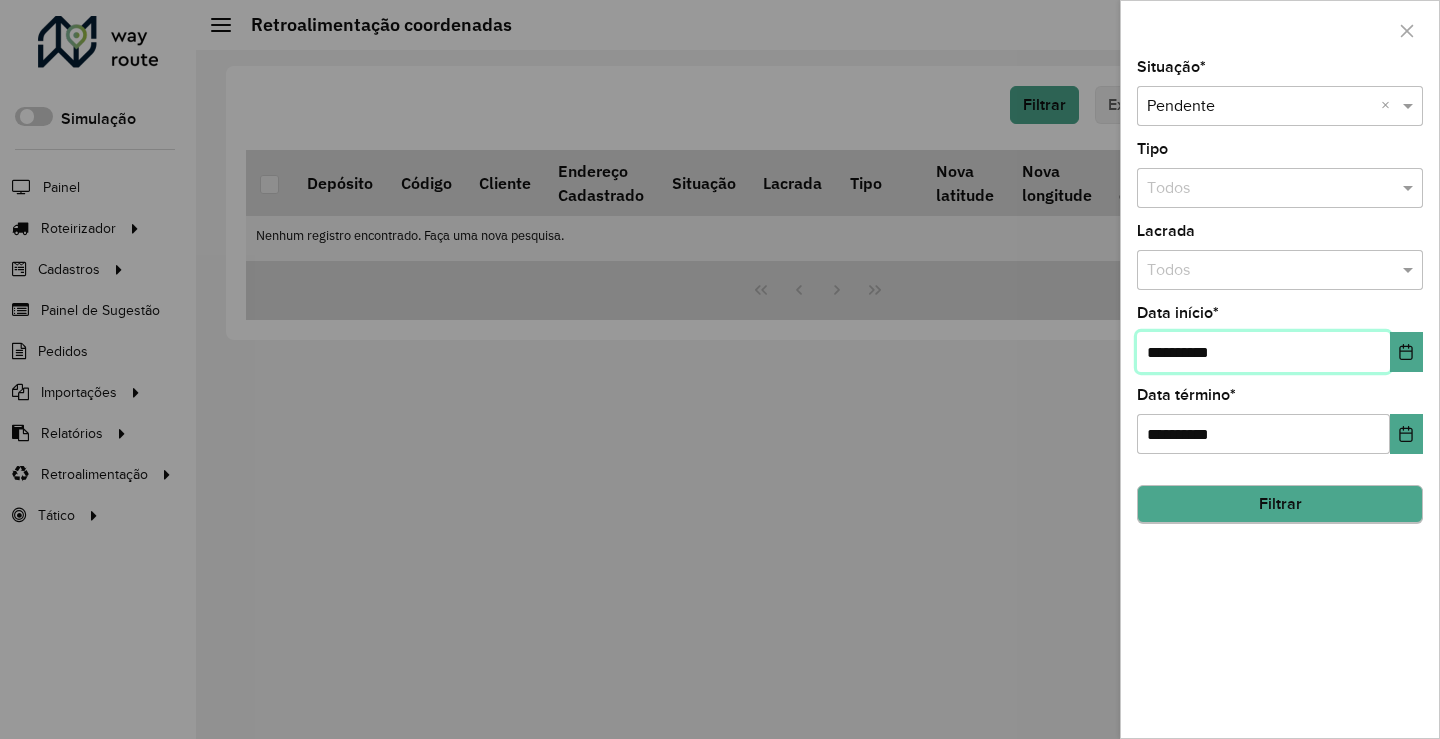 type on "**********" 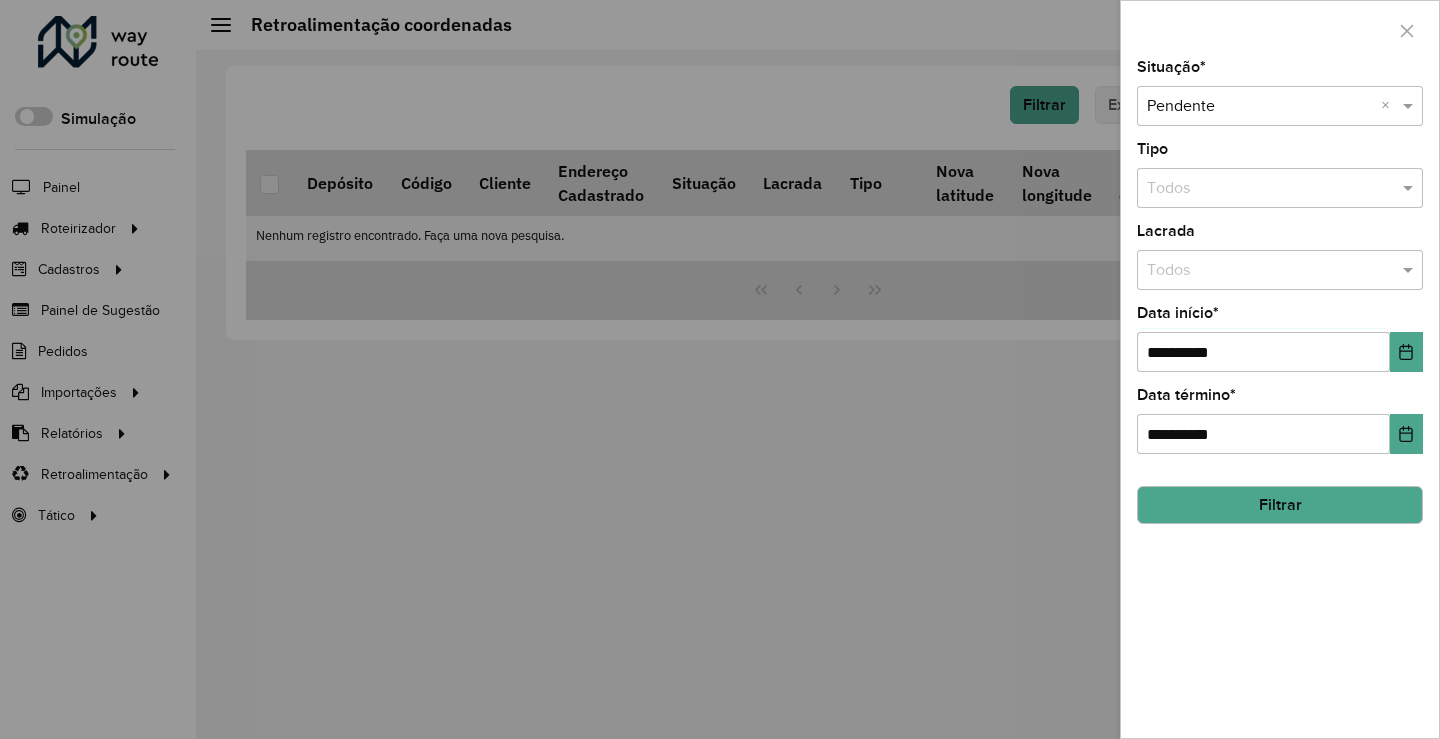 click on "Filtrar" 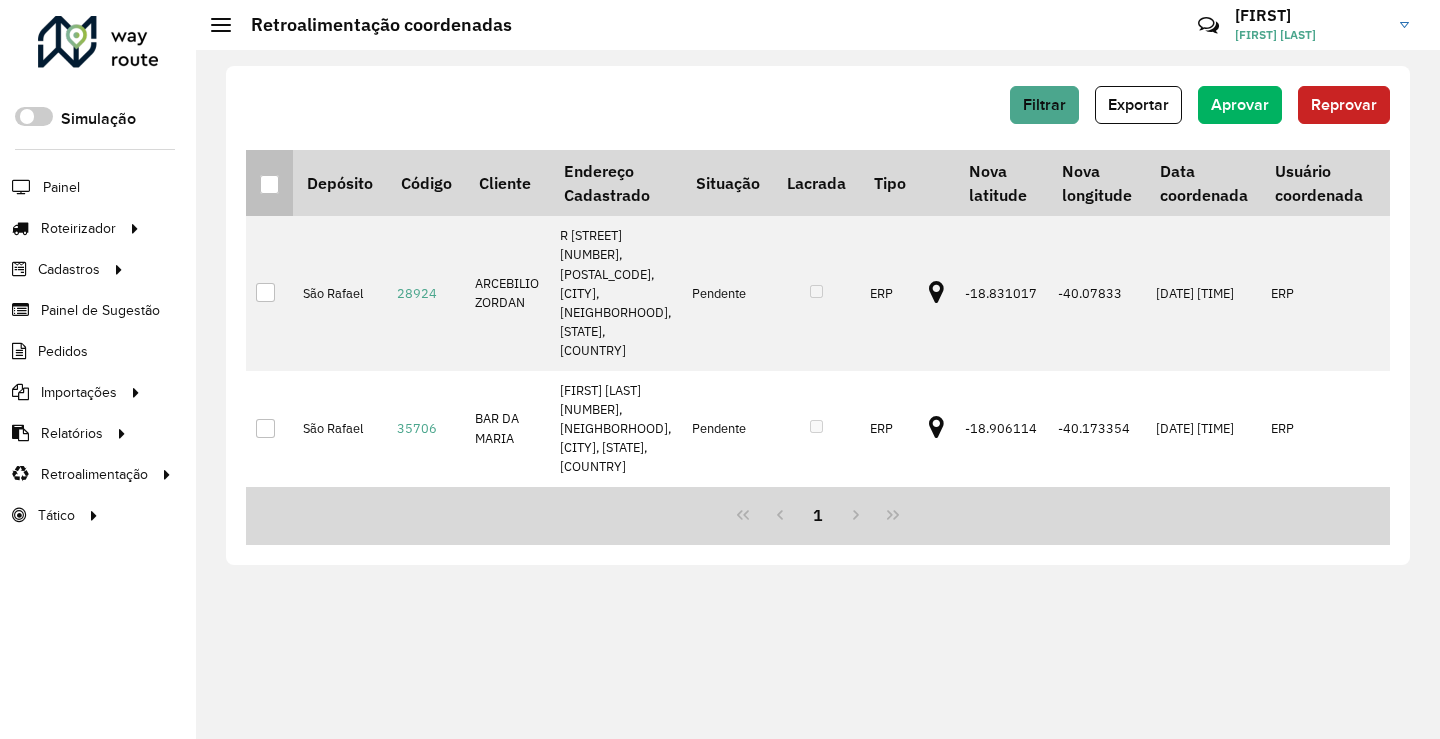 click at bounding box center [269, 184] 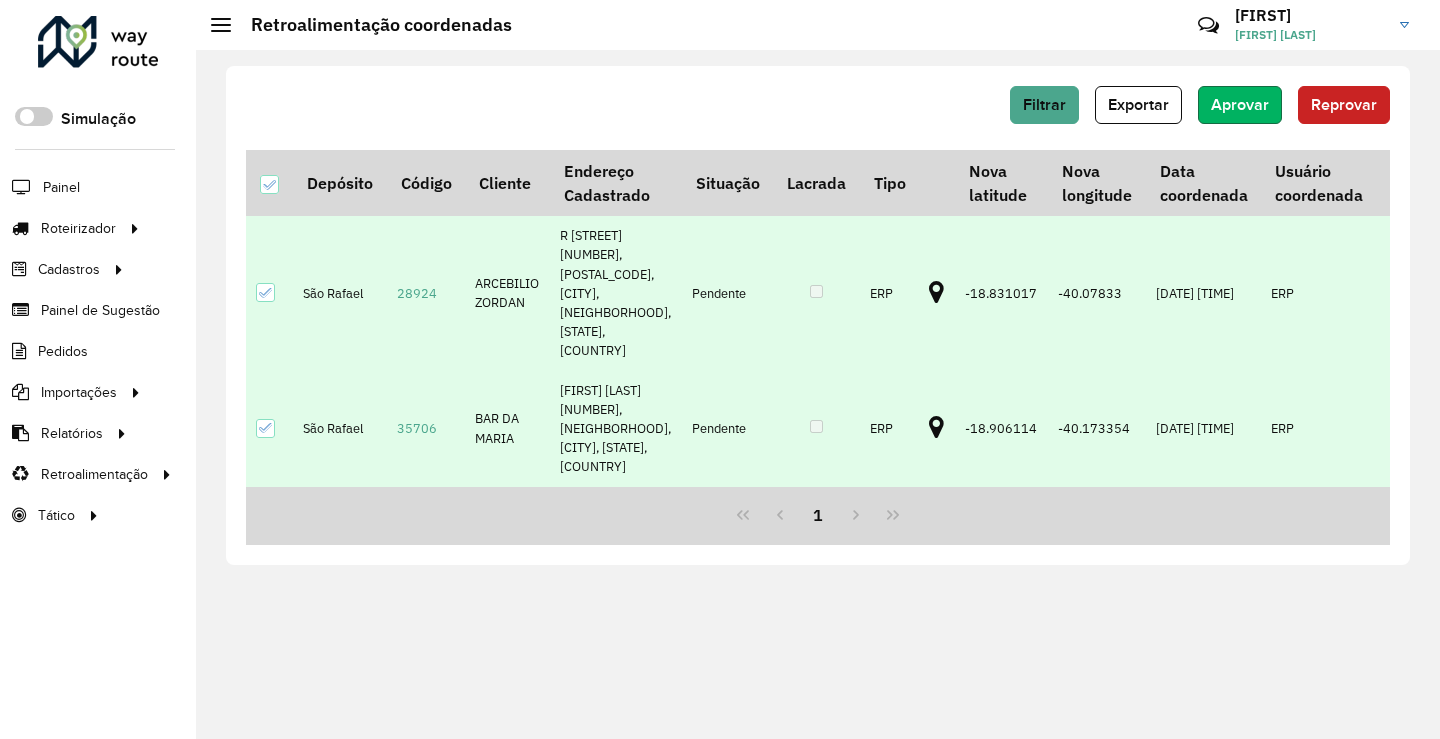 click on "Aprovar" 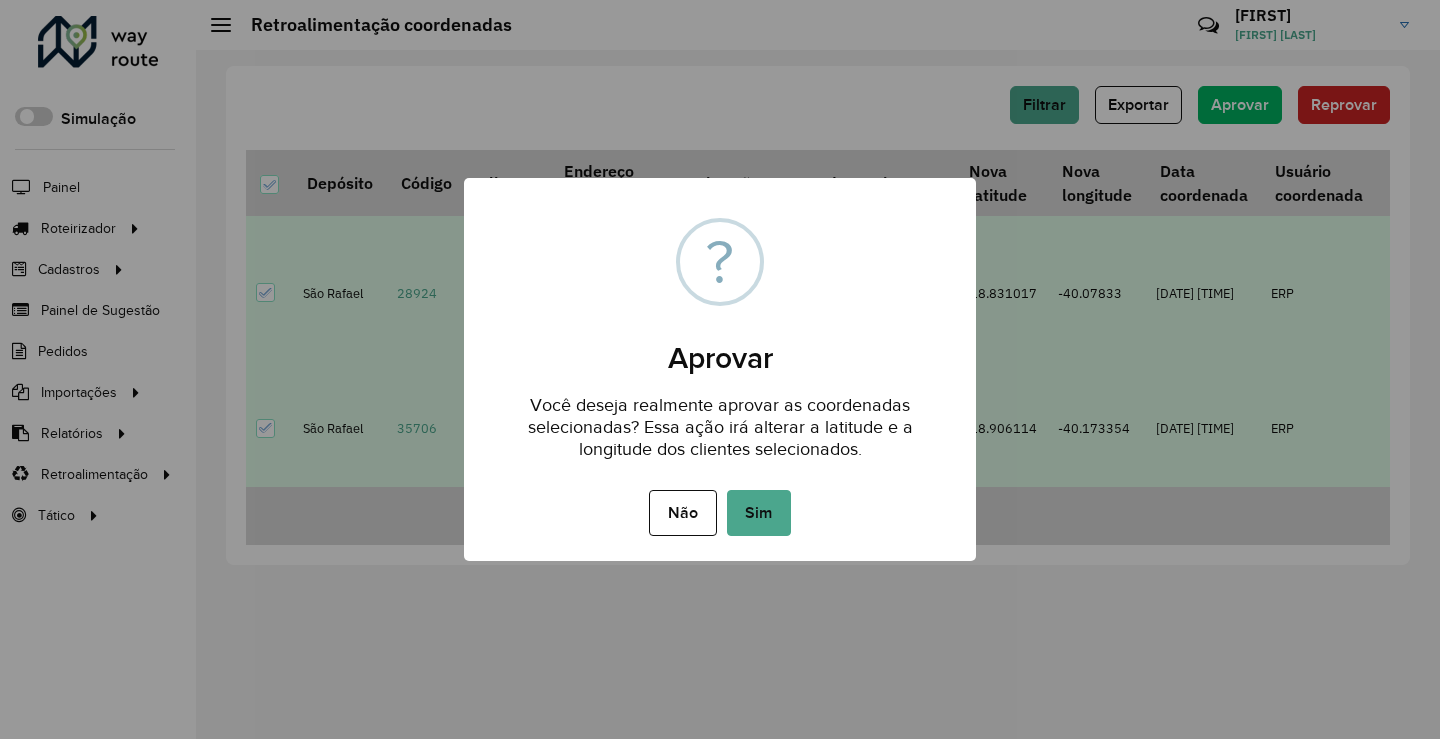 click on "Sim" at bounding box center [759, 513] 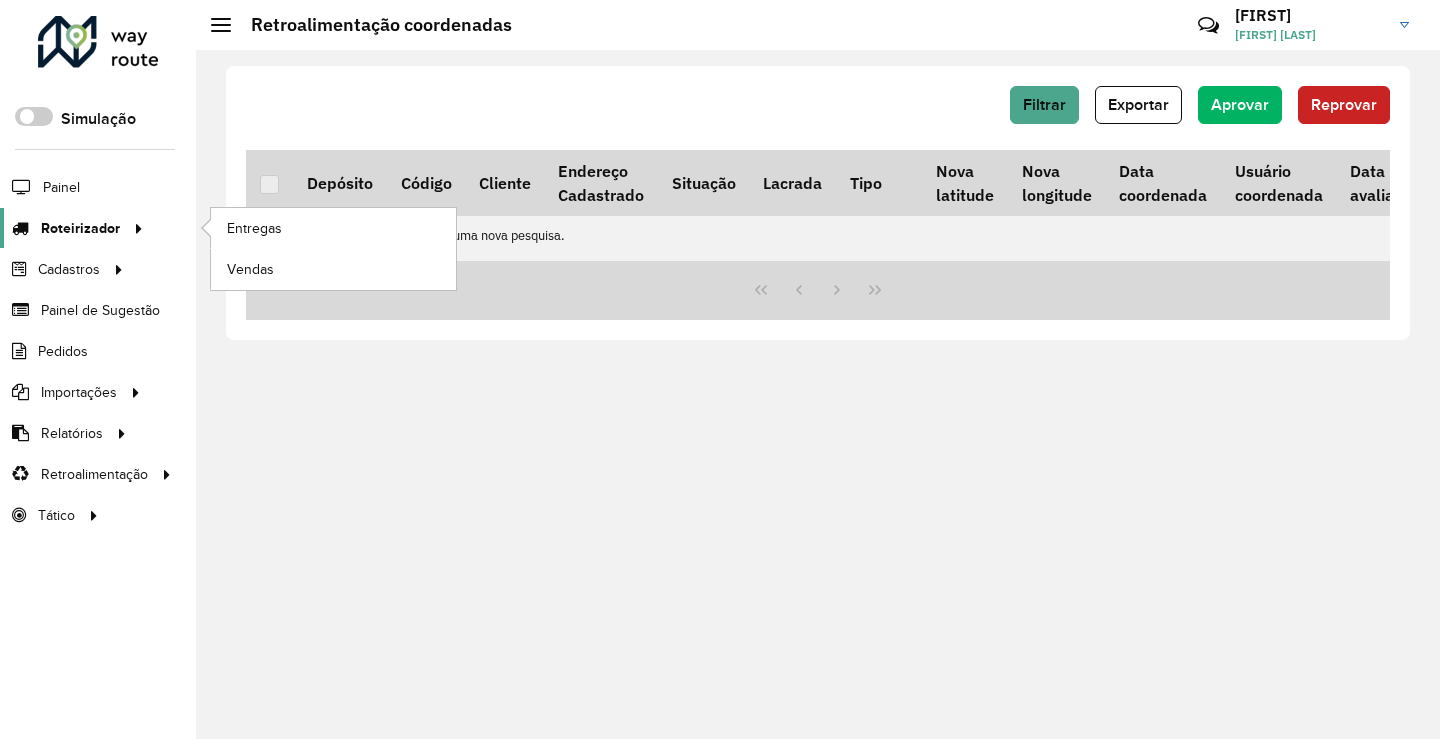 click on "Roteirizador" 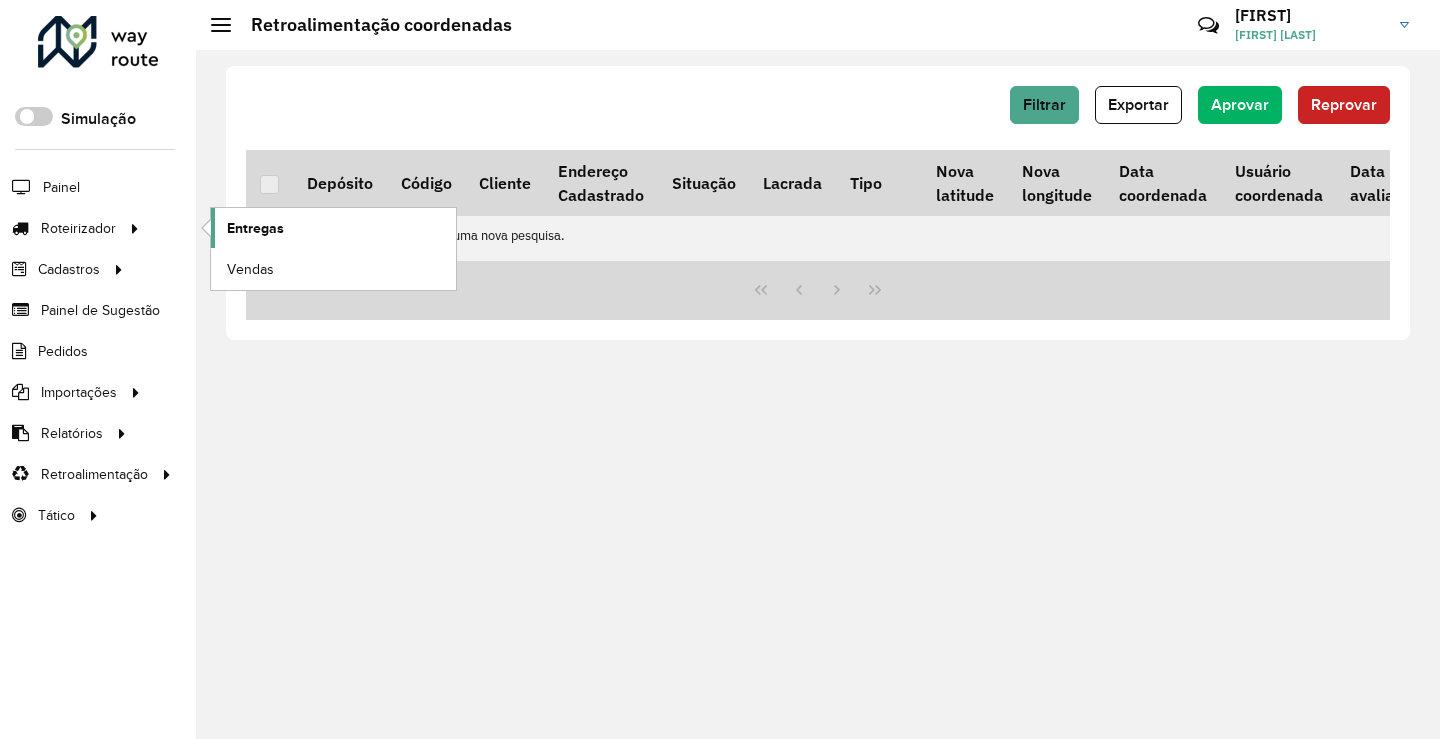 click on "Entregas" 